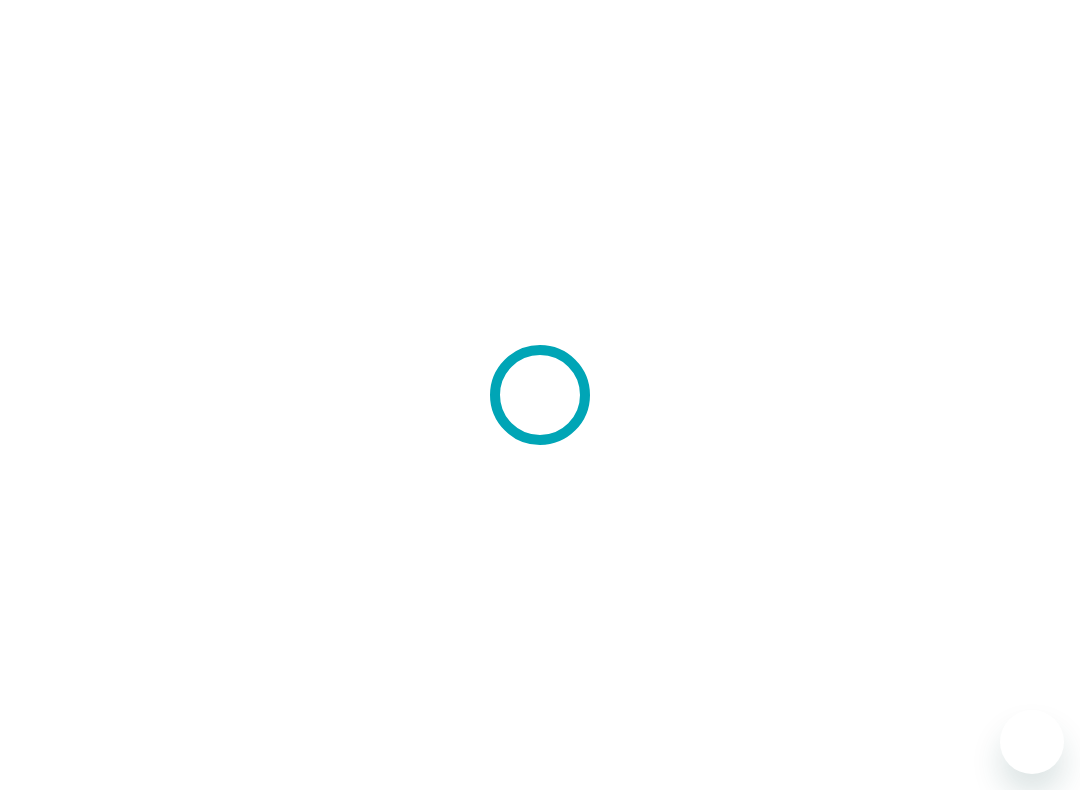 scroll, scrollTop: 0, scrollLeft: 0, axis: both 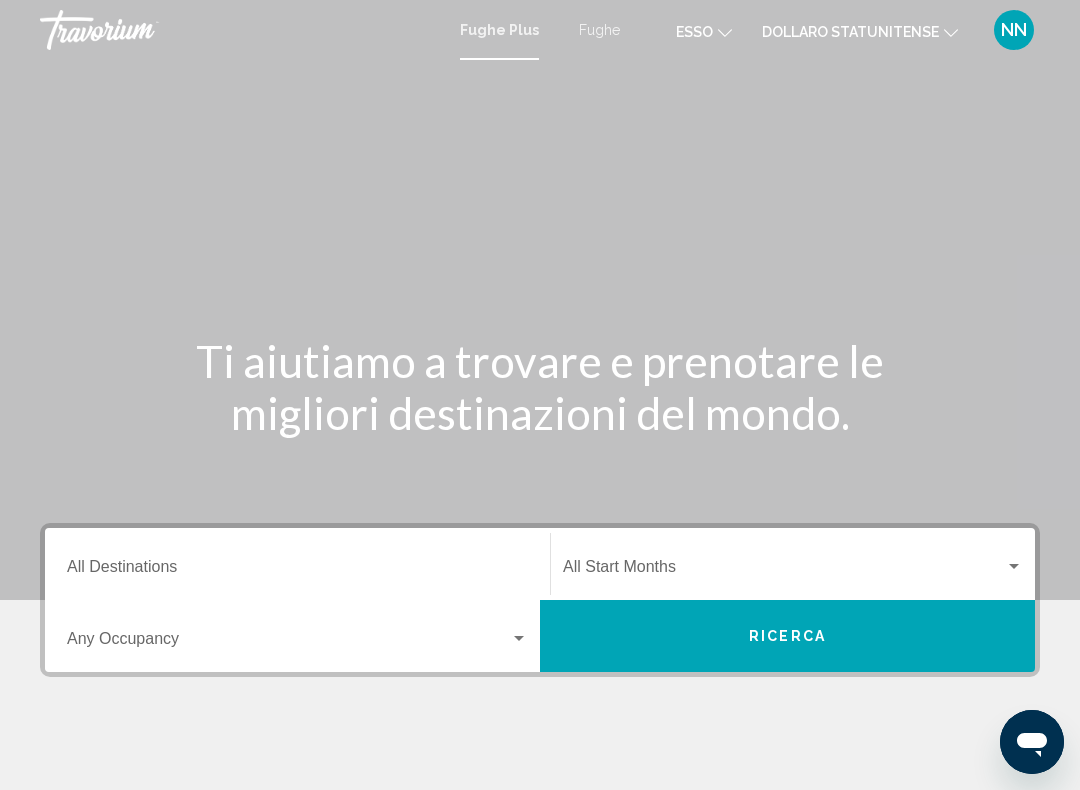 click on "Fughe" at bounding box center (599, 30) 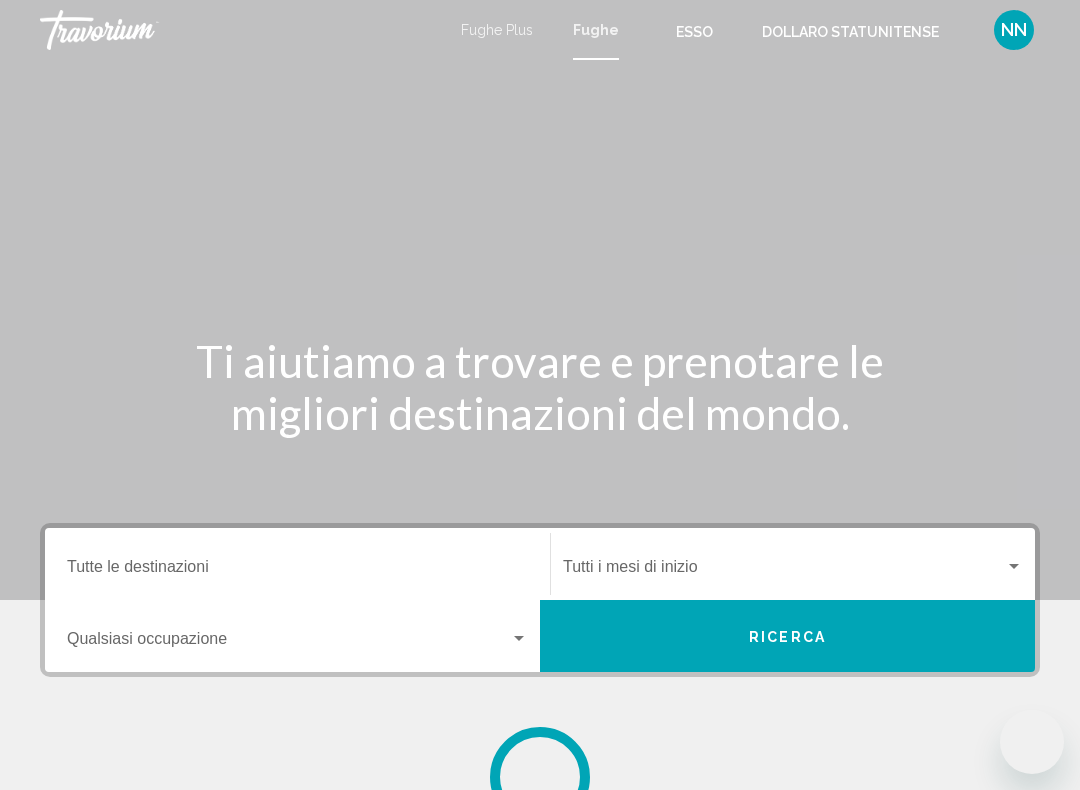 scroll, scrollTop: 0, scrollLeft: 0, axis: both 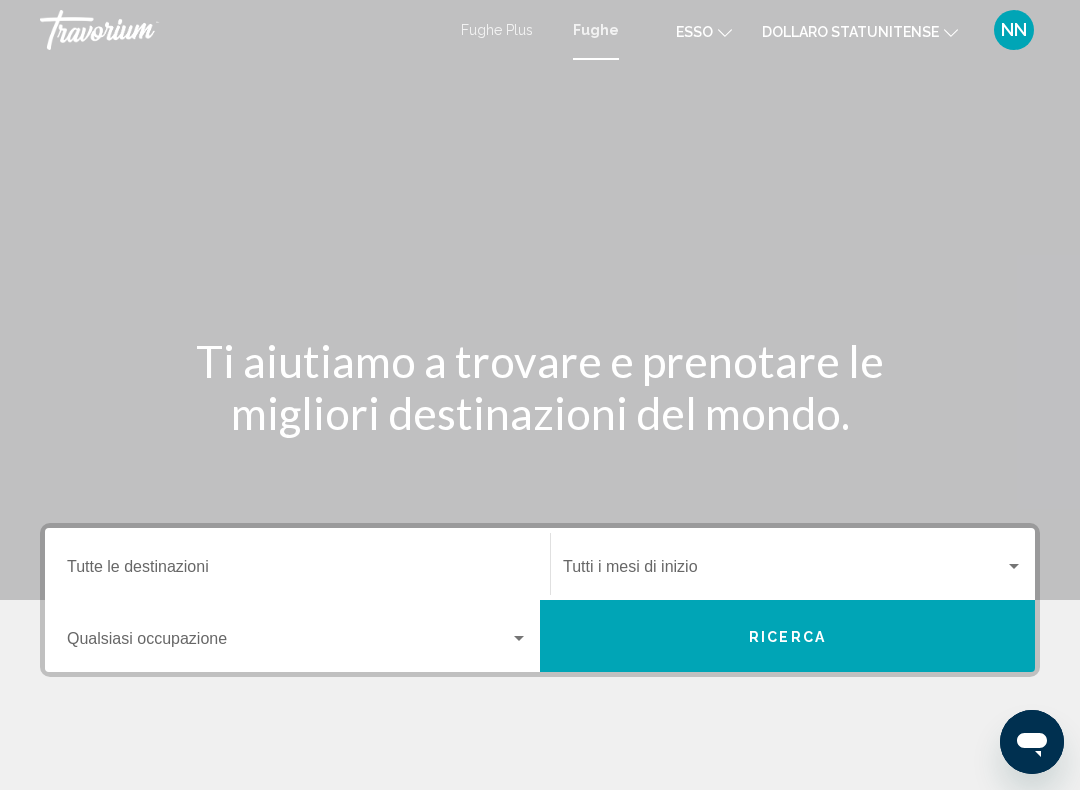 click on "Destinazione Tutte le destinazioni" at bounding box center (297, 571) 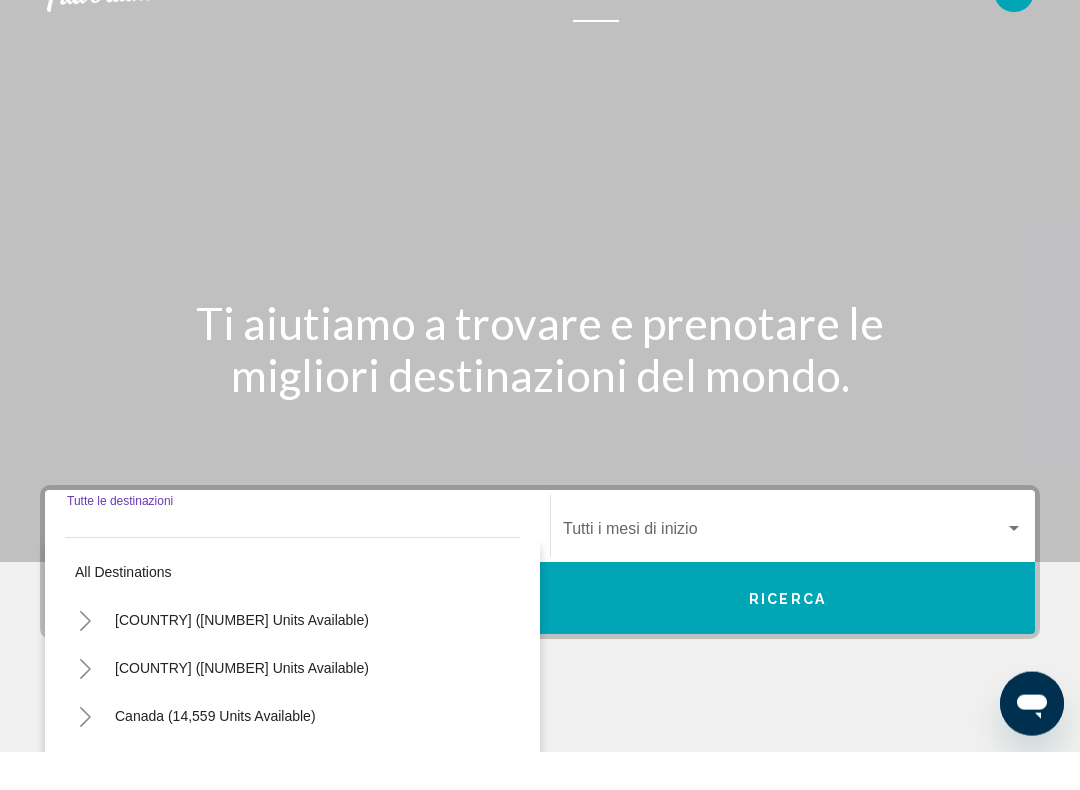scroll, scrollTop: 0, scrollLeft: 0, axis: both 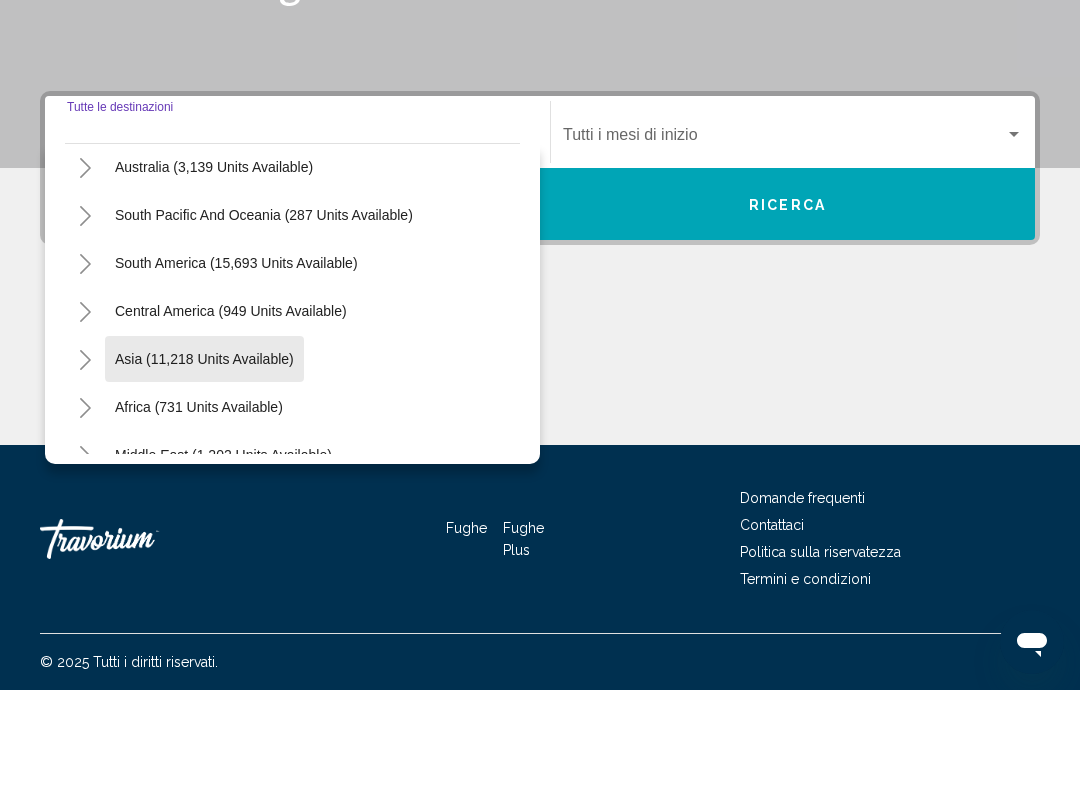 click on "Asia (11,218 units available)" at bounding box center (199, 507) 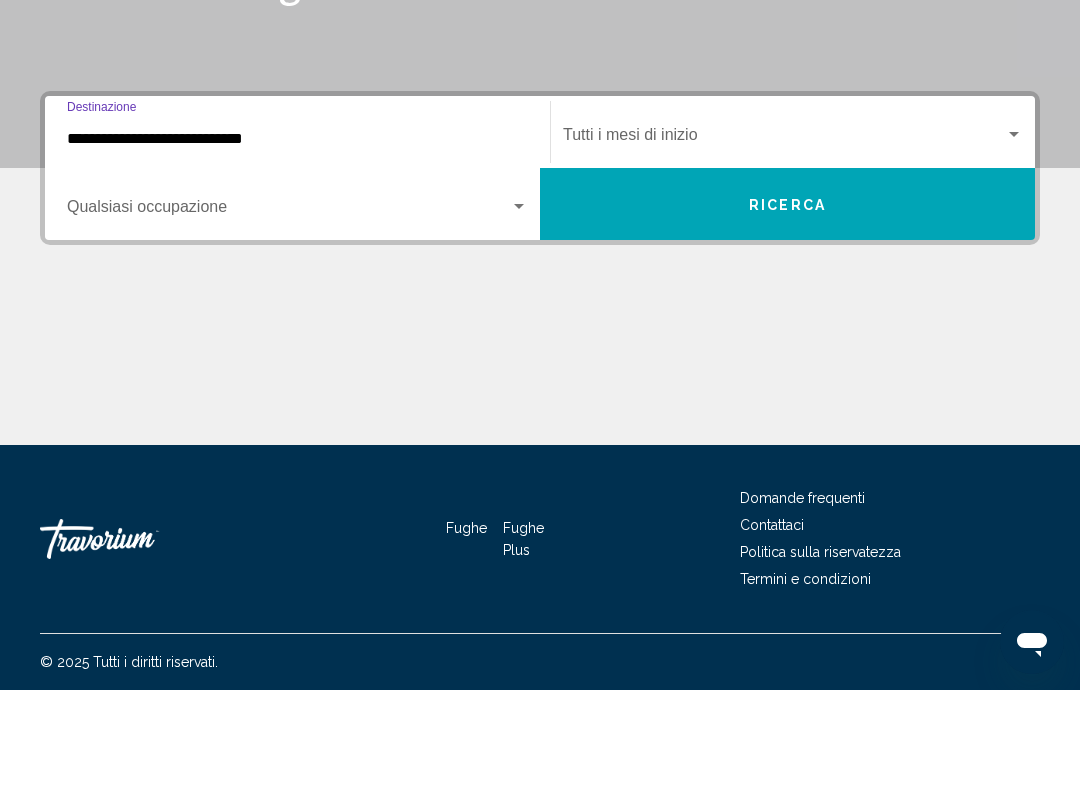click on "**********" at bounding box center [297, 239] 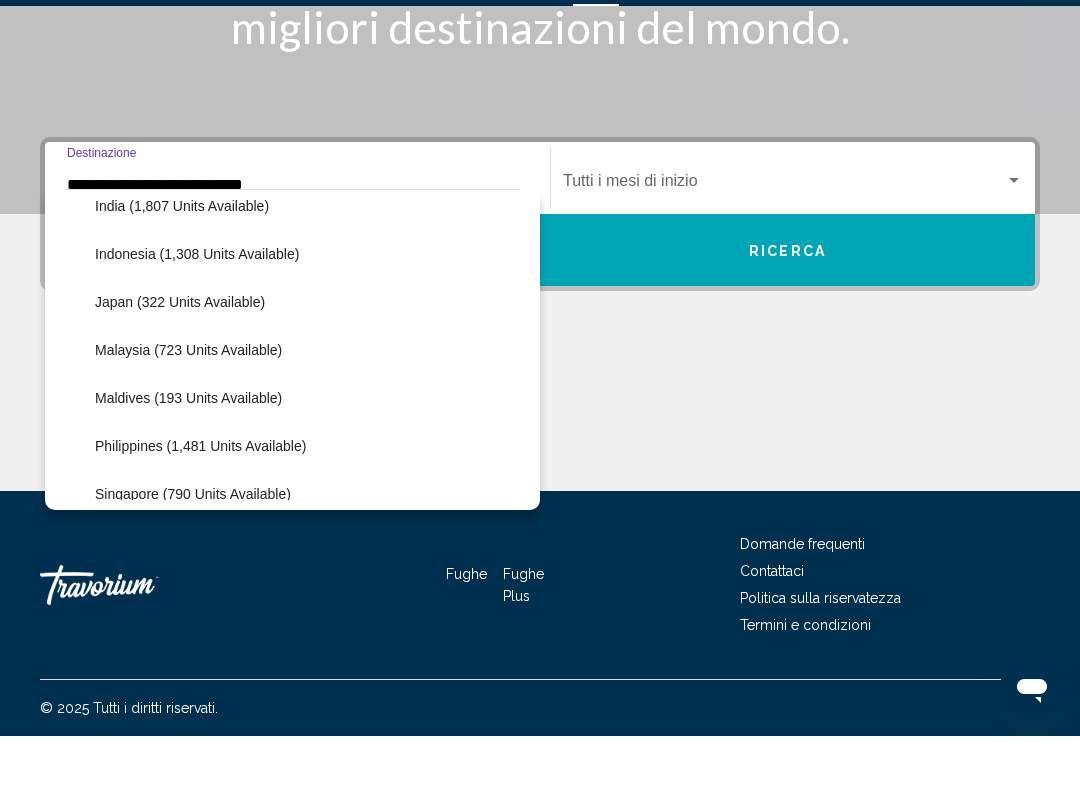 scroll, scrollTop: 692, scrollLeft: 0, axis: vertical 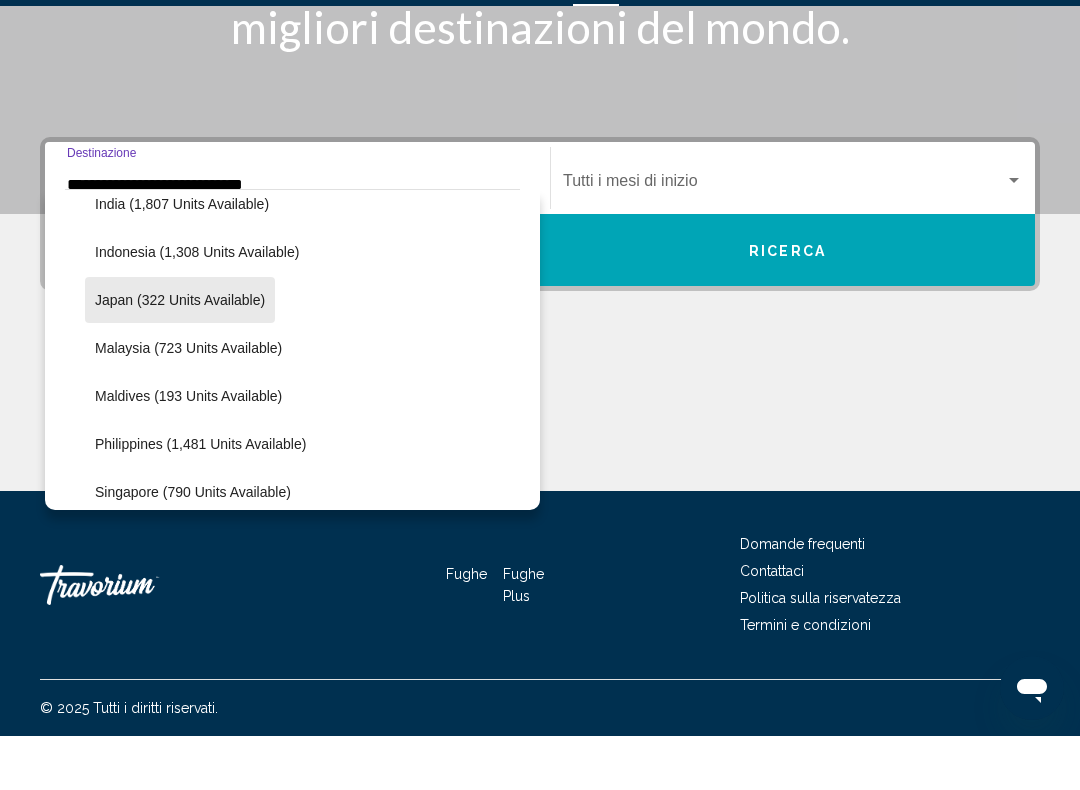 click on "Japan (322 units available)" 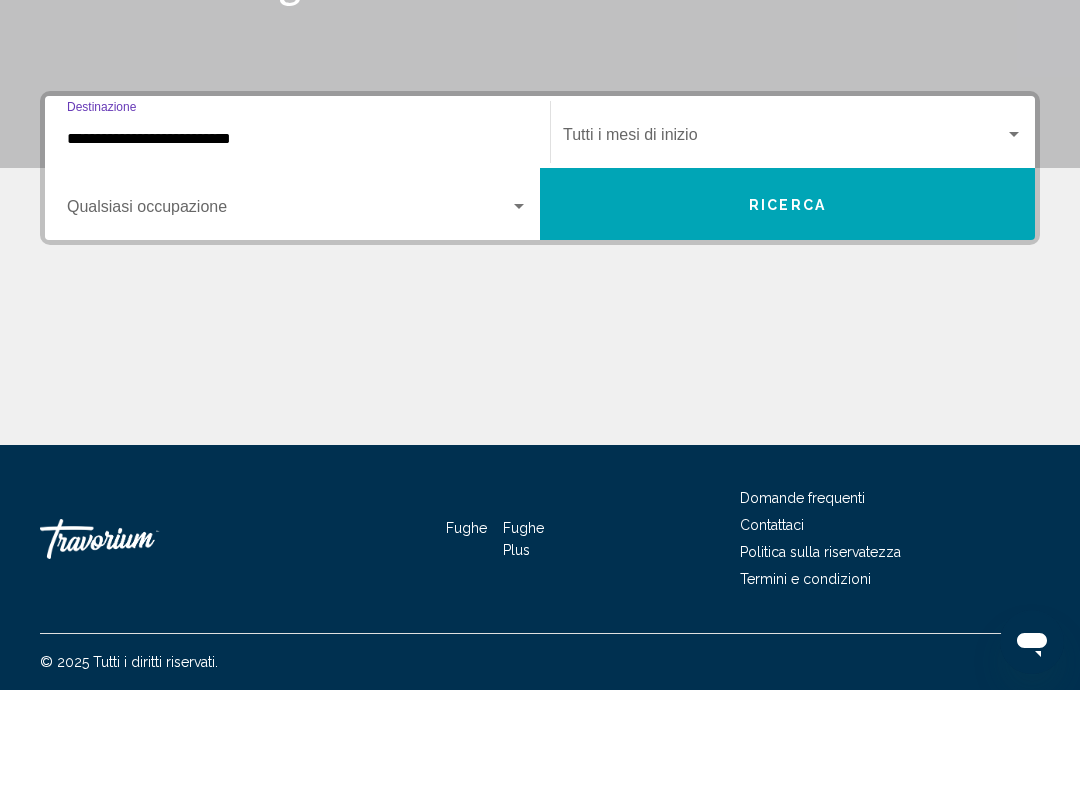 click at bounding box center (288, 311) 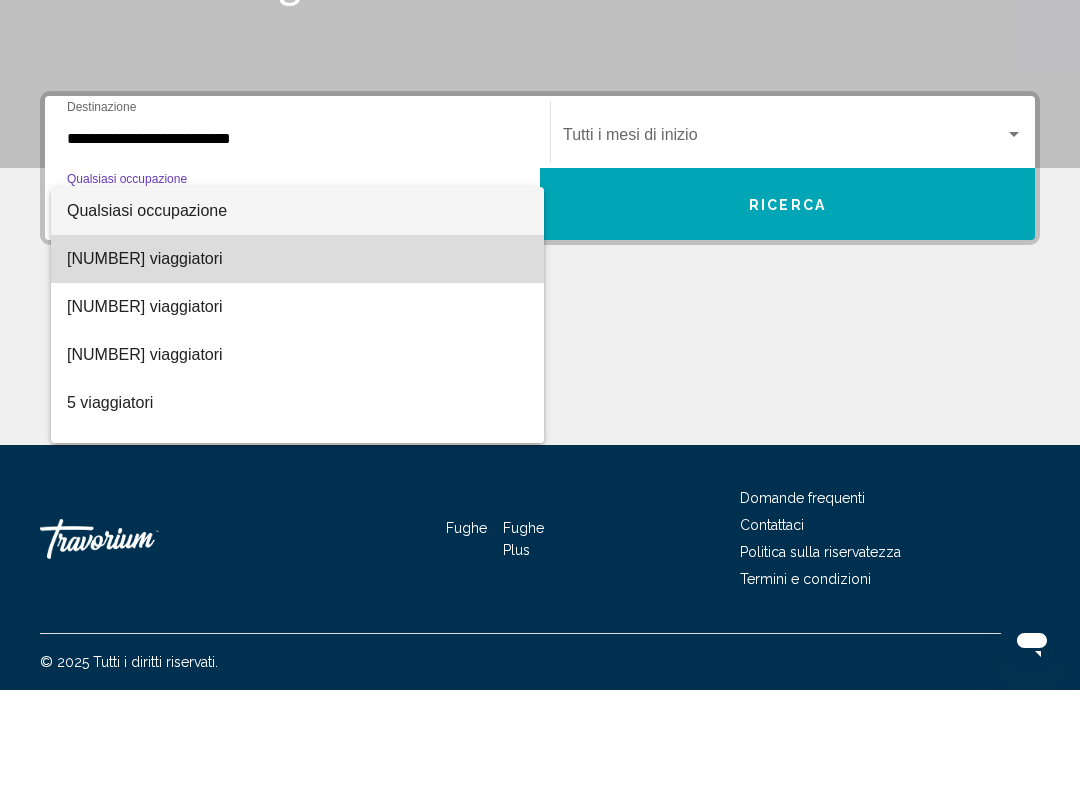 click on "2 viaggiatori" at bounding box center (297, 359) 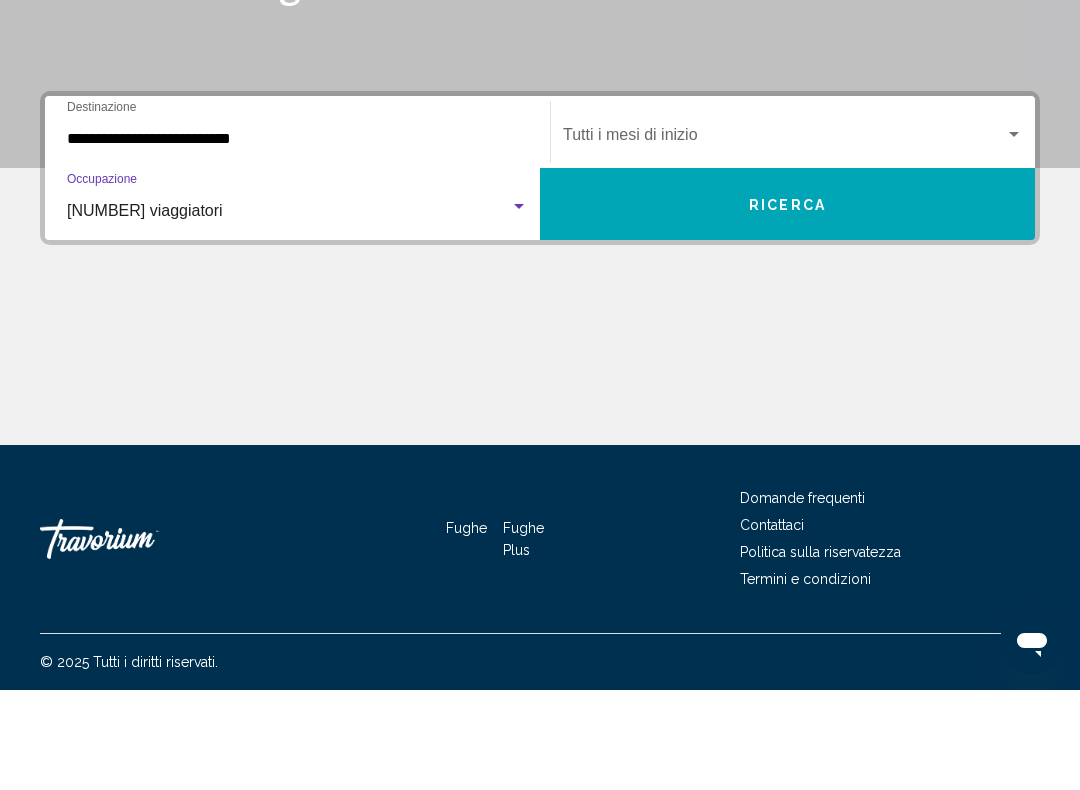click at bounding box center [784, 239] 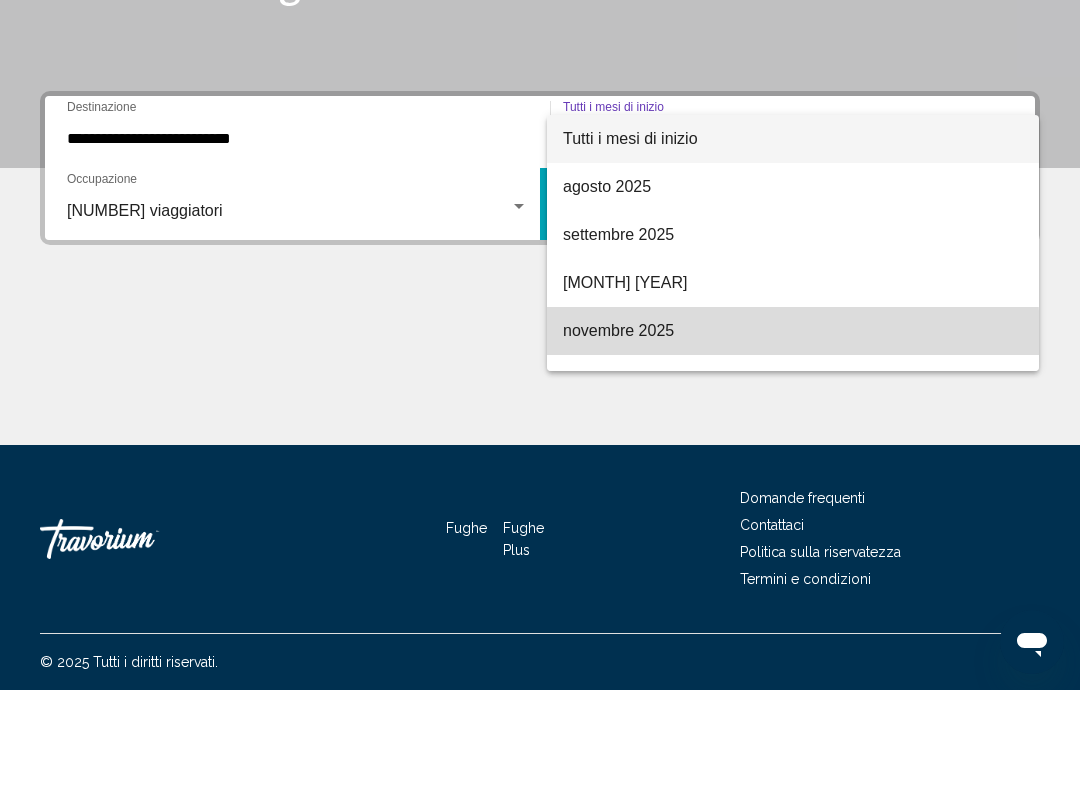 click on "novembre 2025" at bounding box center (618, 430) 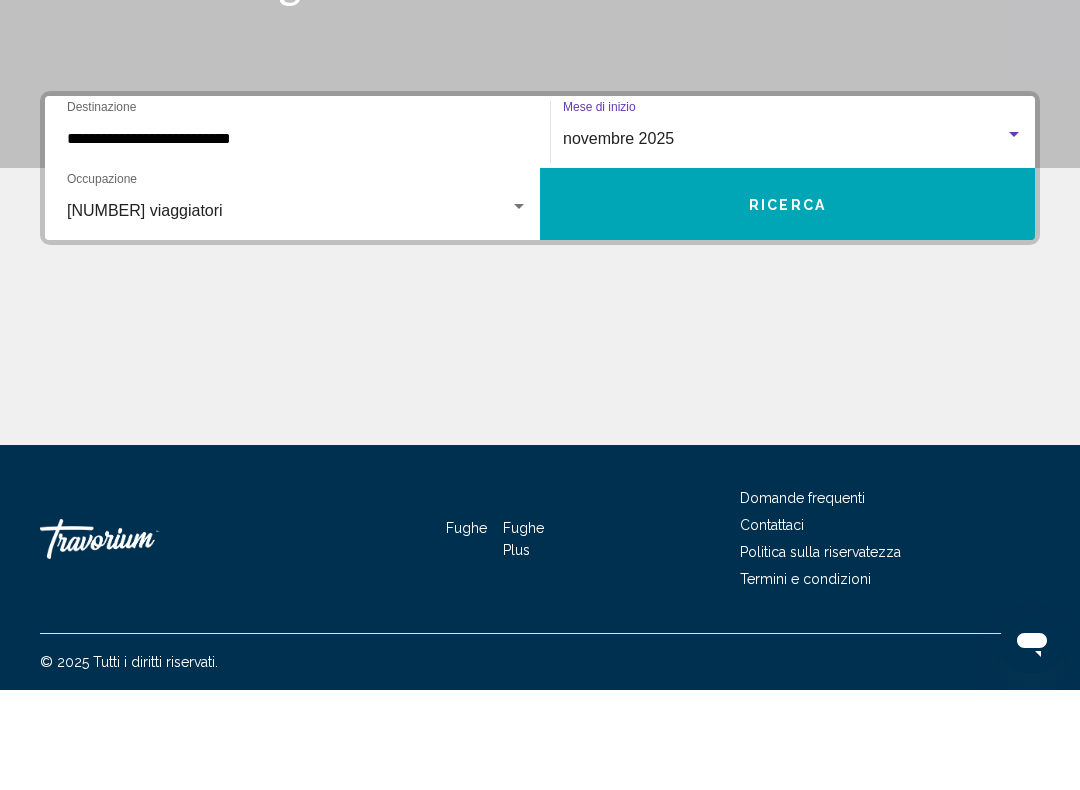 click on "Ricerca" at bounding box center [787, 305] 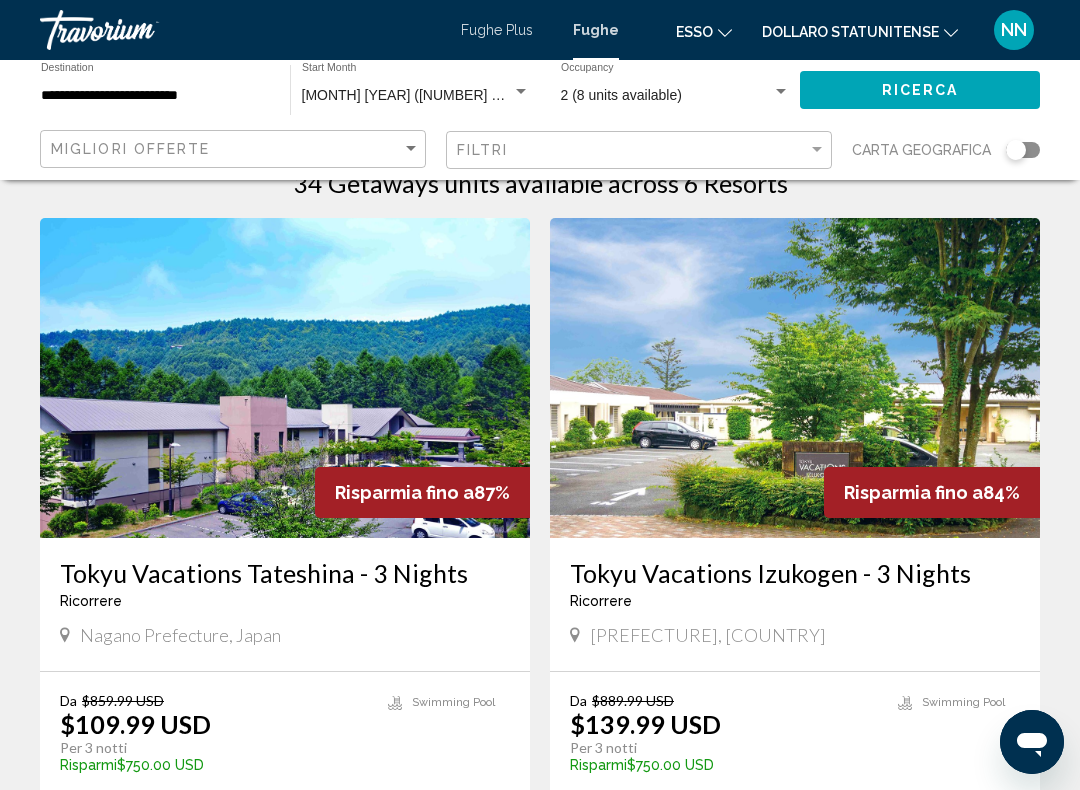 scroll, scrollTop: 0, scrollLeft: 0, axis: both 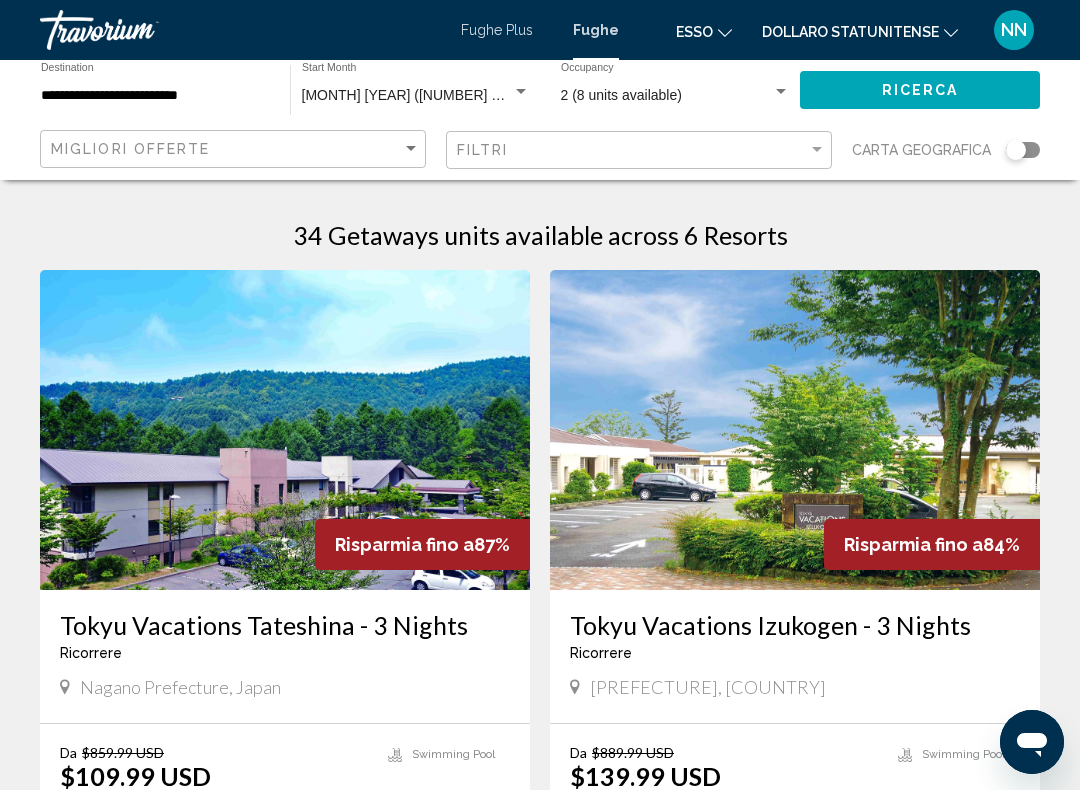 click on "Fughe" at bounding box center (596, 30) 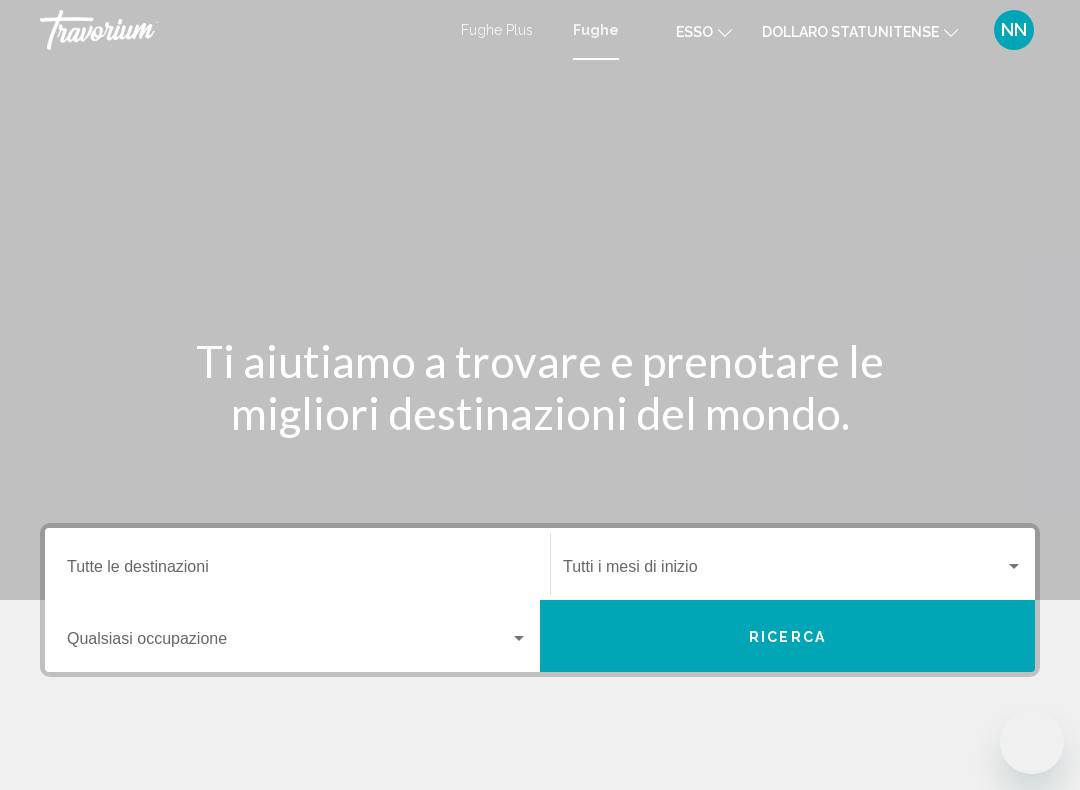 scroll, scrollTop: 0, scrollLeft: 0, axis: both 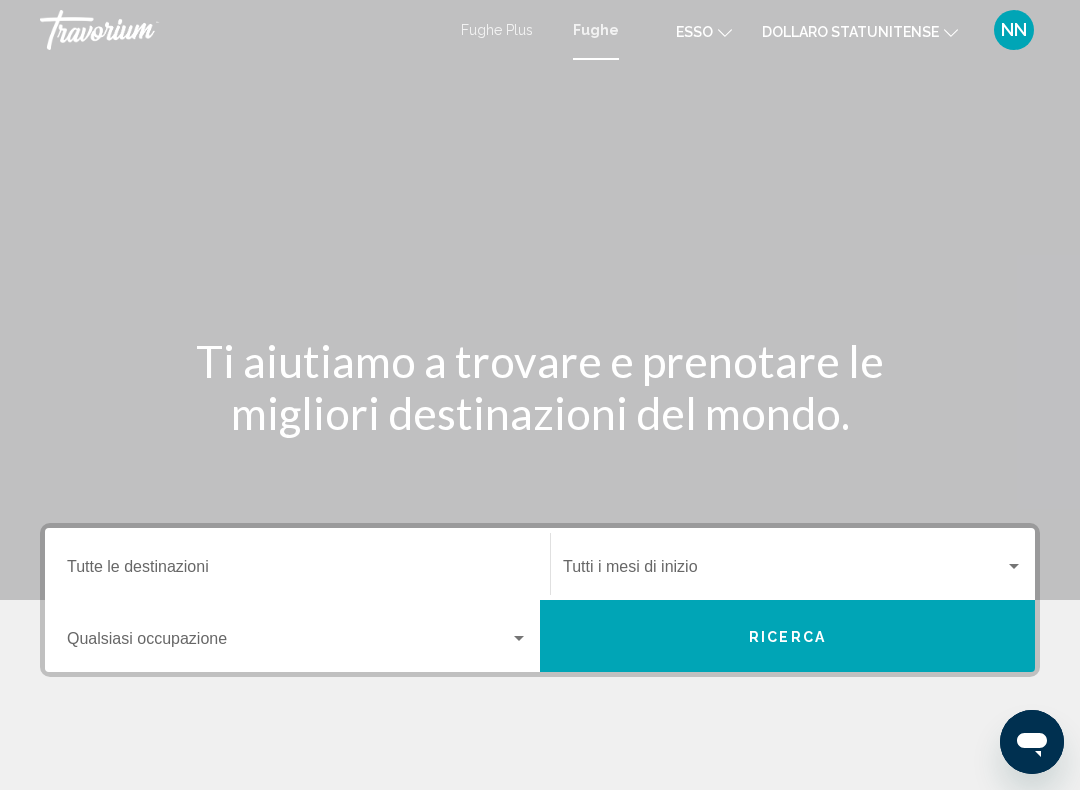 click on "Destinazione Tutte le destinazioni" at bounding box center (297, 571) 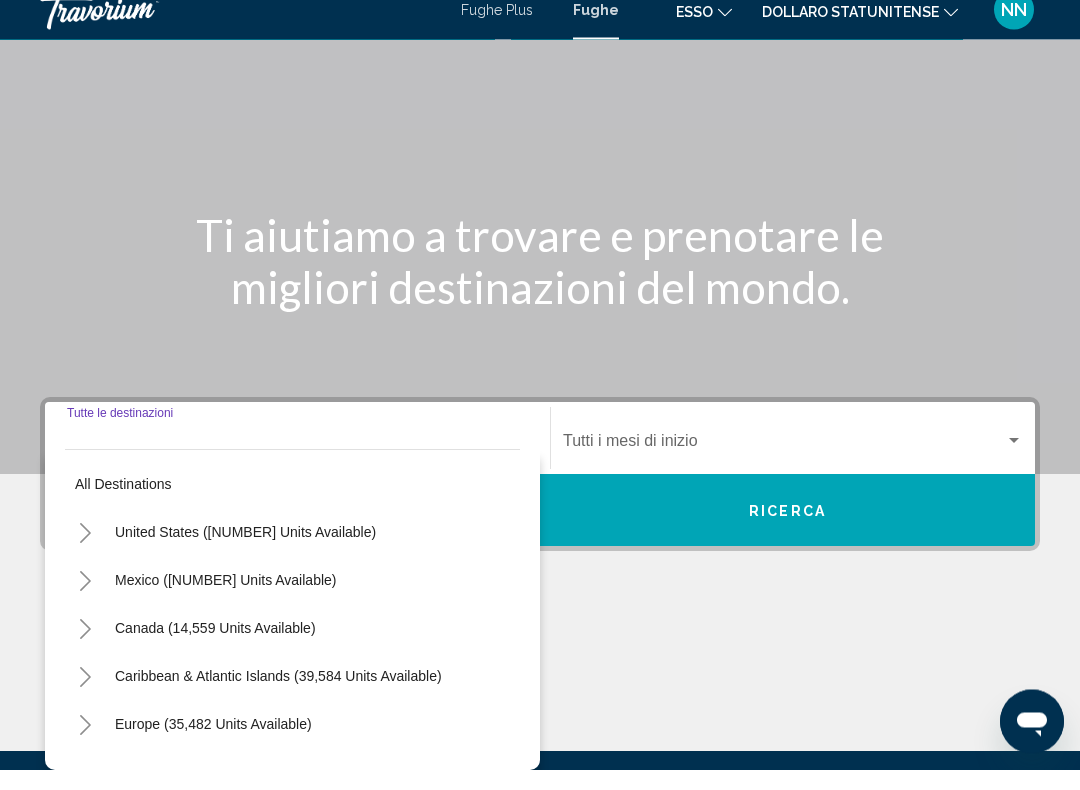 scroll, scrollTop: 114, scrollLeft: 0, axis: vertical 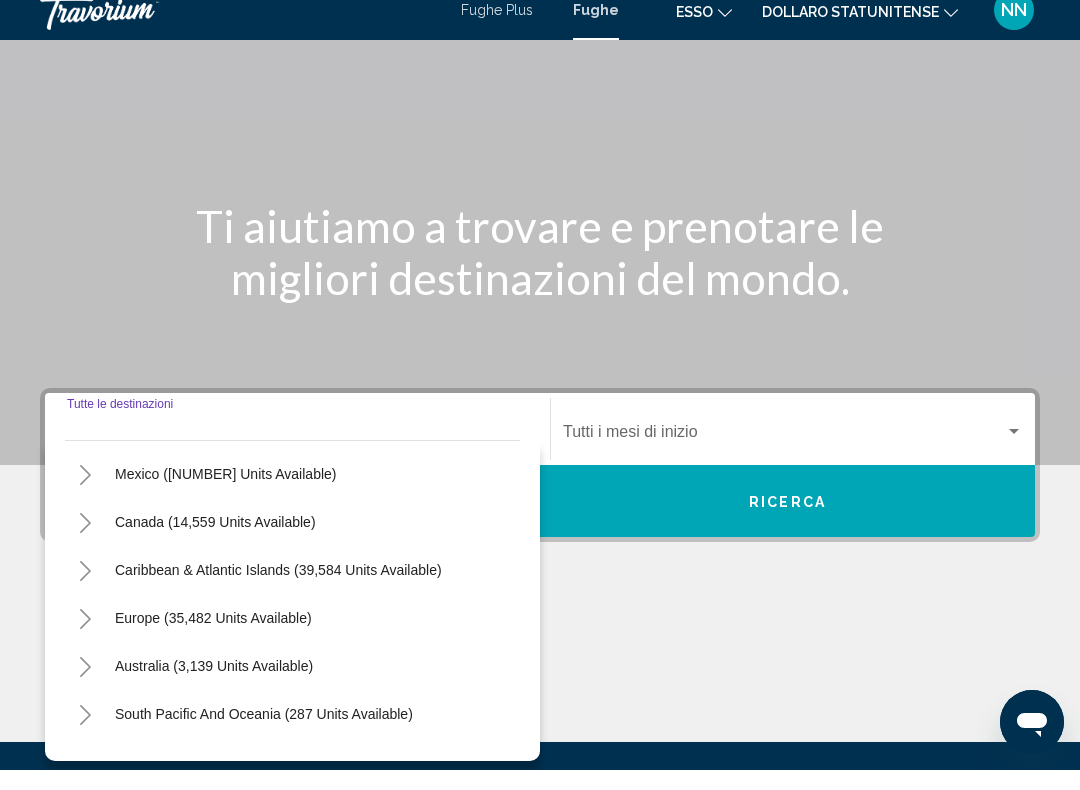 click on "Europe (35,482 units available)" at bounding box center [214, 686] 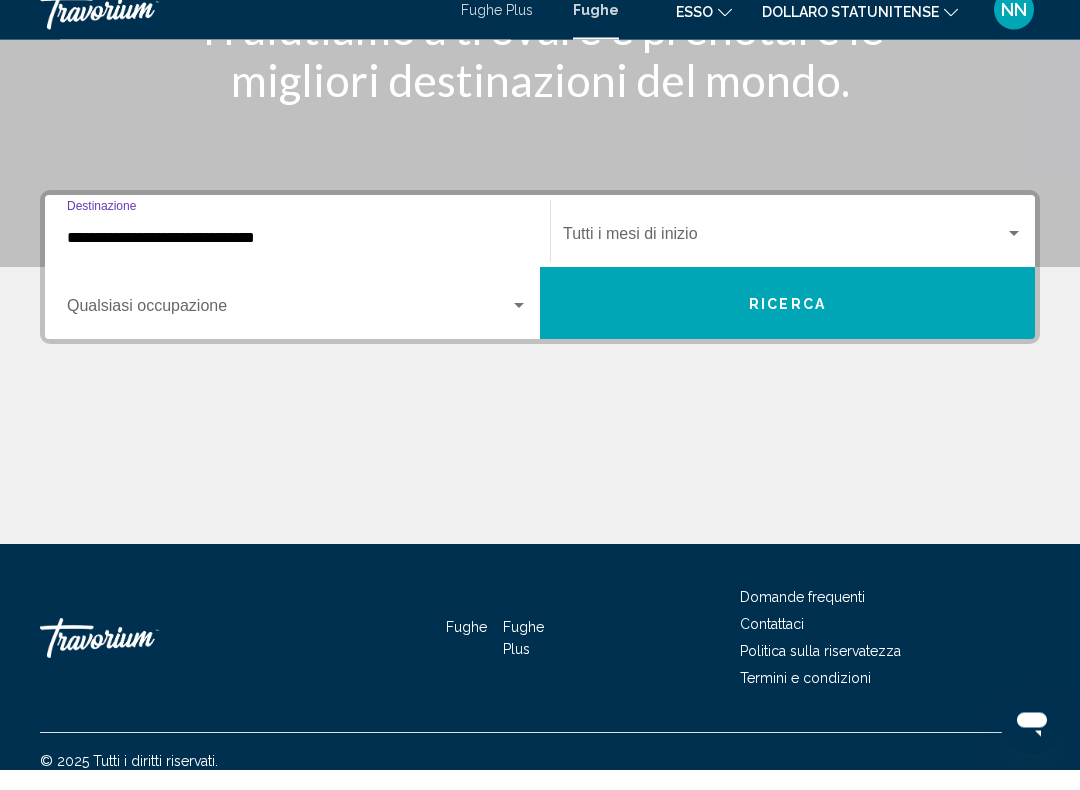 scroll, scrollTop: 331, scrollLeft: 0, axis: vertical 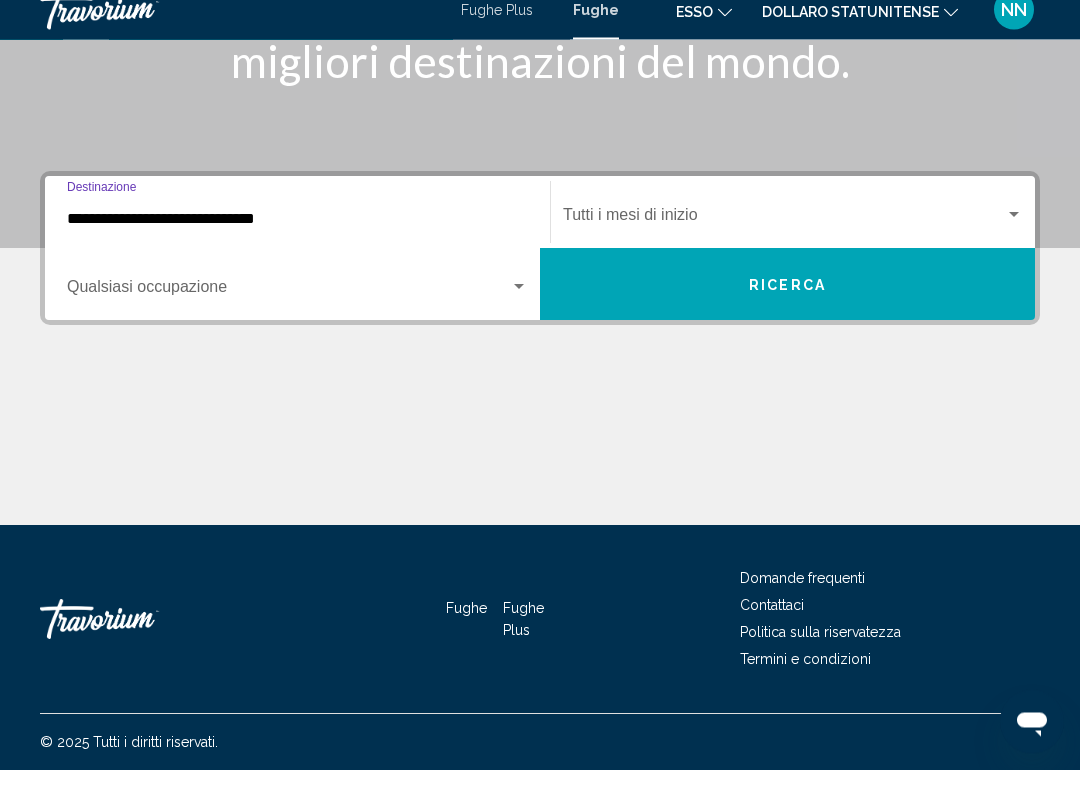 click on "**********" at bounding box center [297, 240] 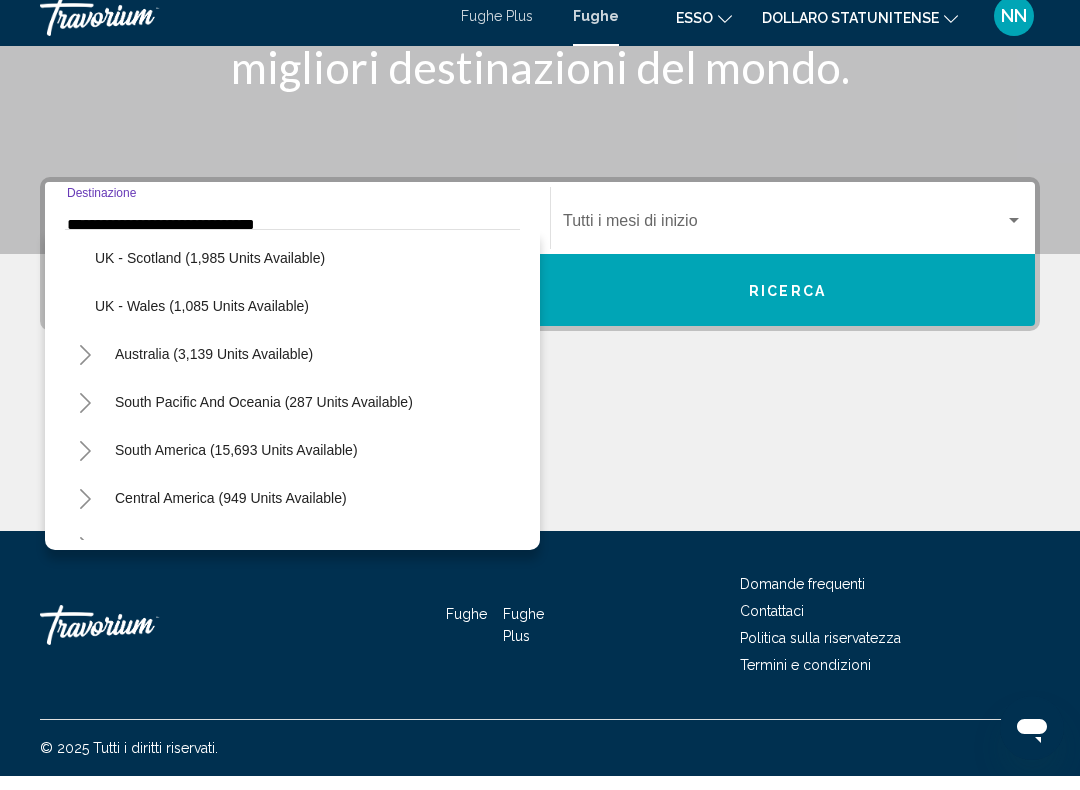 scroll, scrollTop: 1352, scrollLeft: 0, axis: vertical 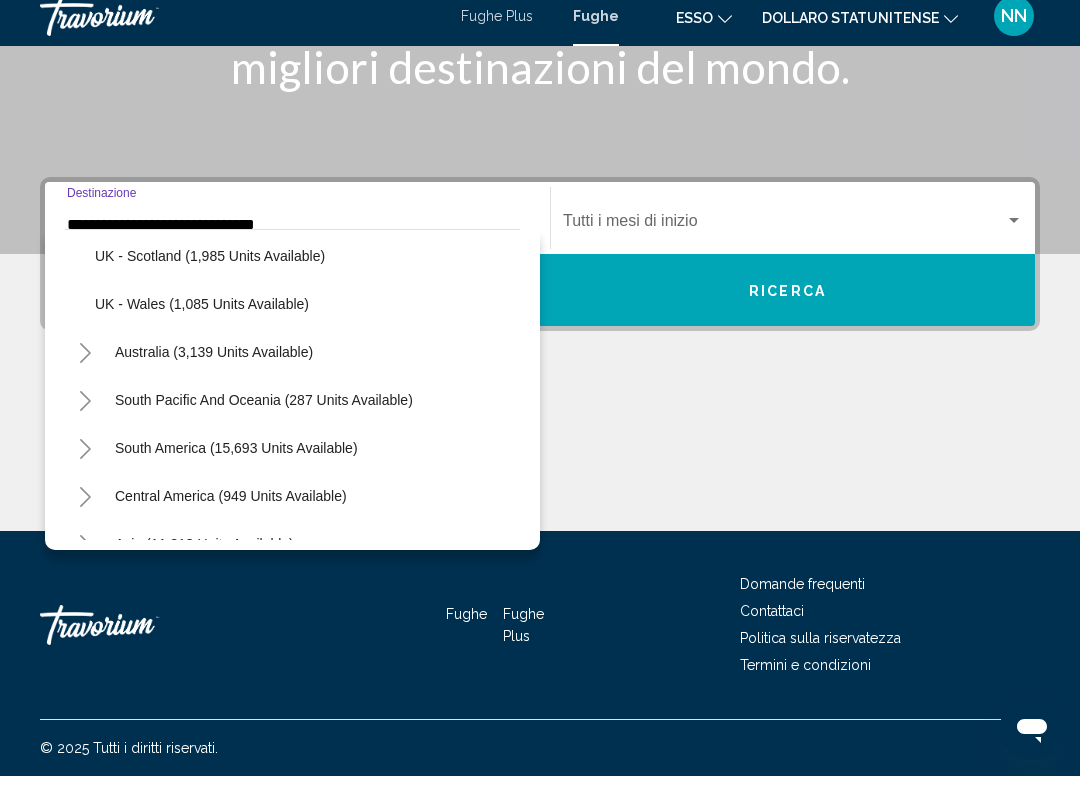 click on "South Pacific and Oceania (287 units available)" at bounding box center [236, 462] 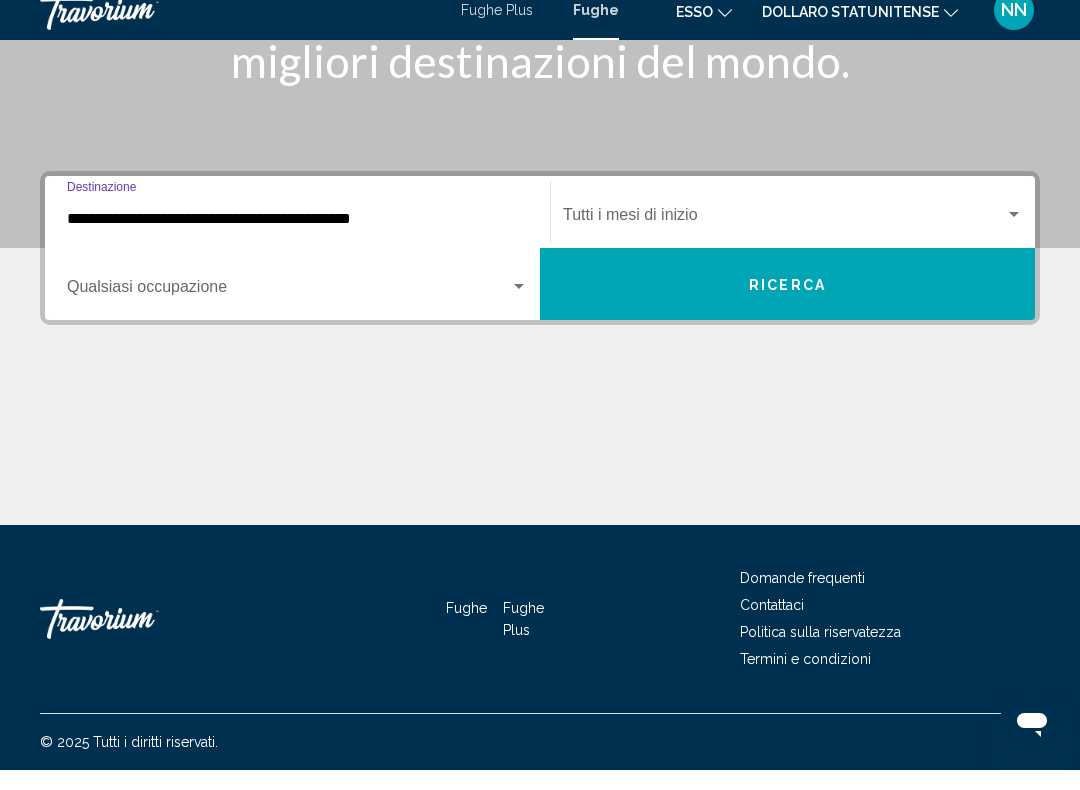 click on "**********" at bounding box center [297, 239] 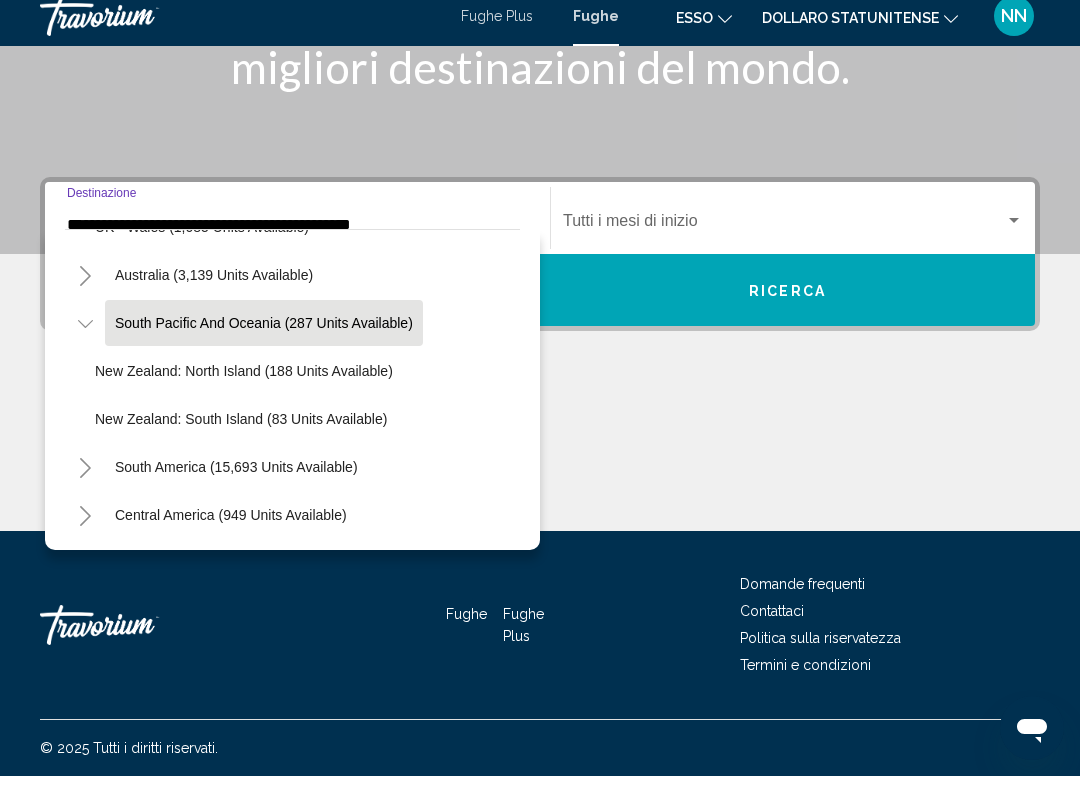 scroll, scrollTop: 1432, scrollLeft: 0, axis: vertical 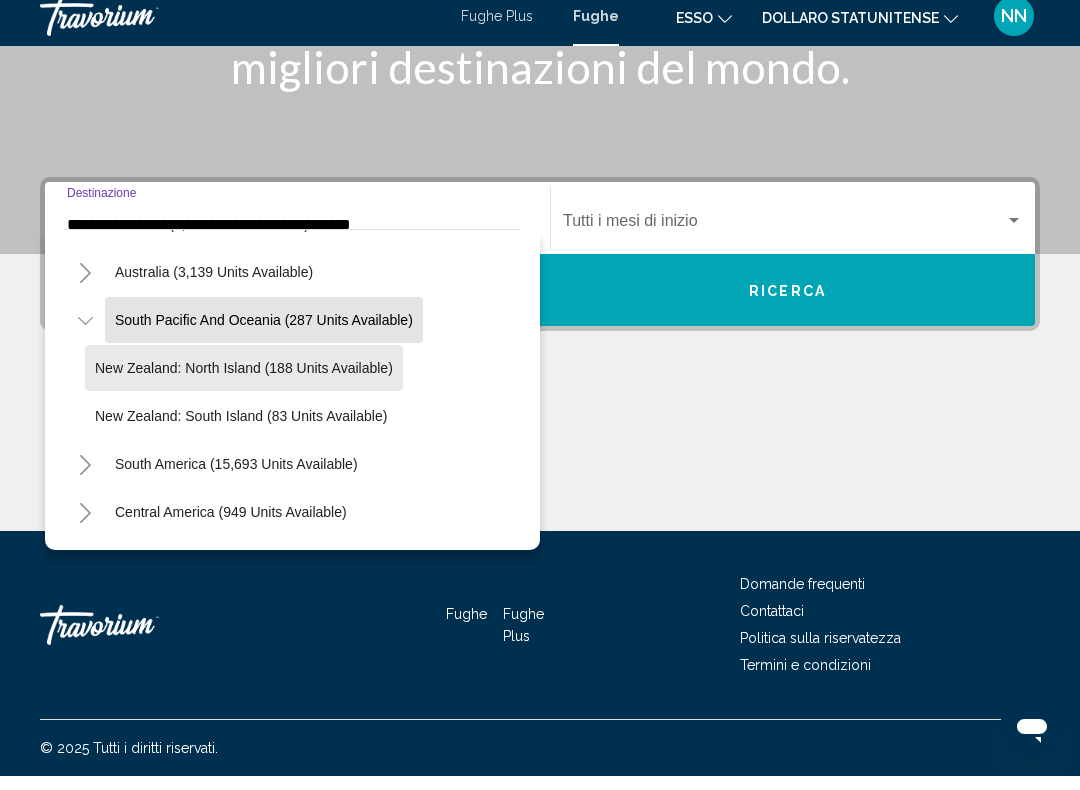 click on "New Zealand: North Island (188 units available)" 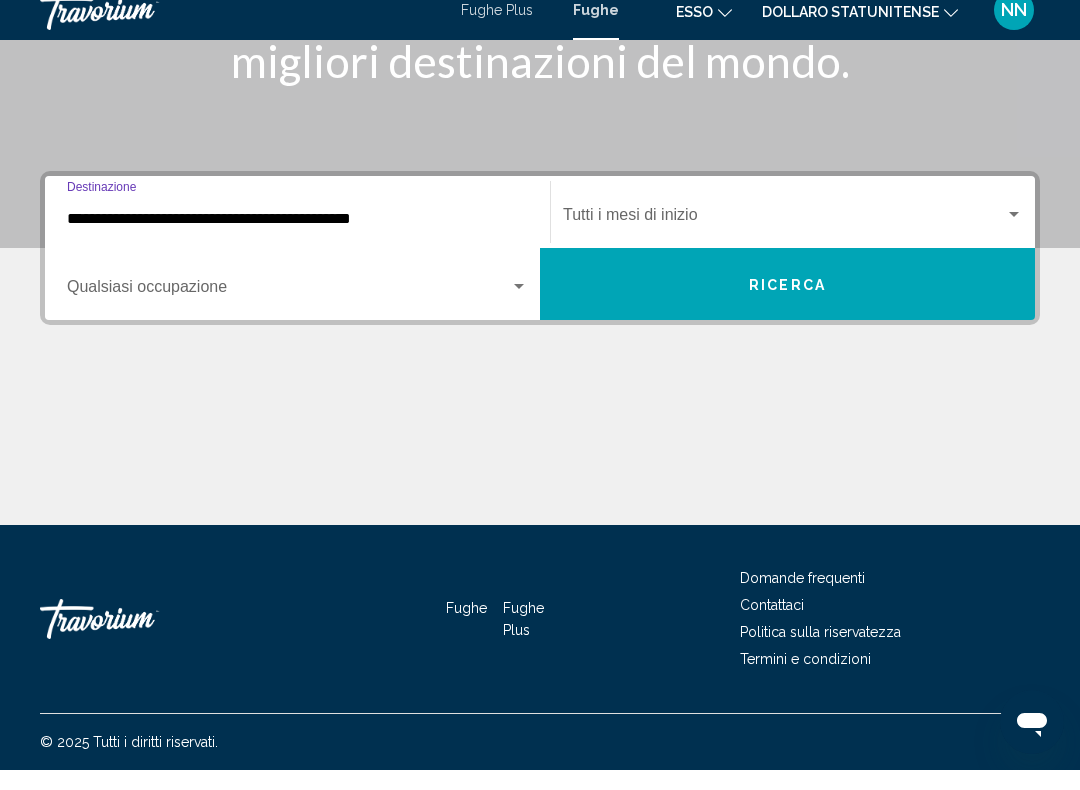 click at bounding box center [288, 311] 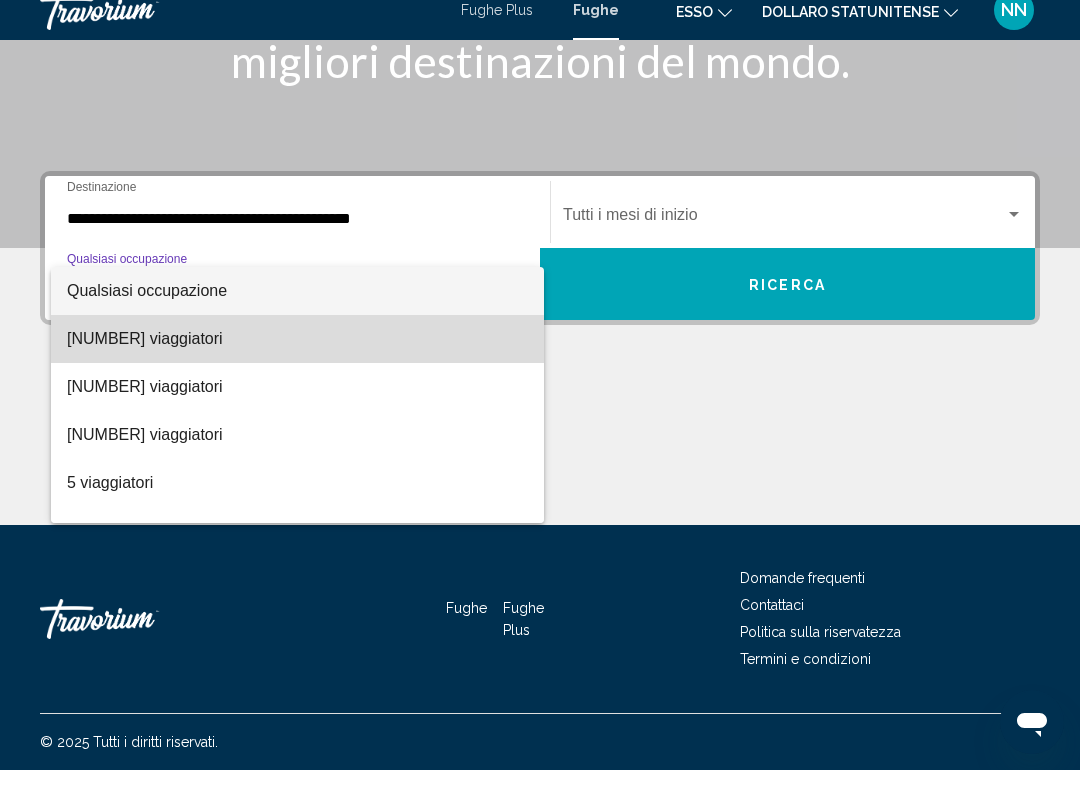 click on "[NUMBER] viaggiatori" at bounding box center (297, 359) 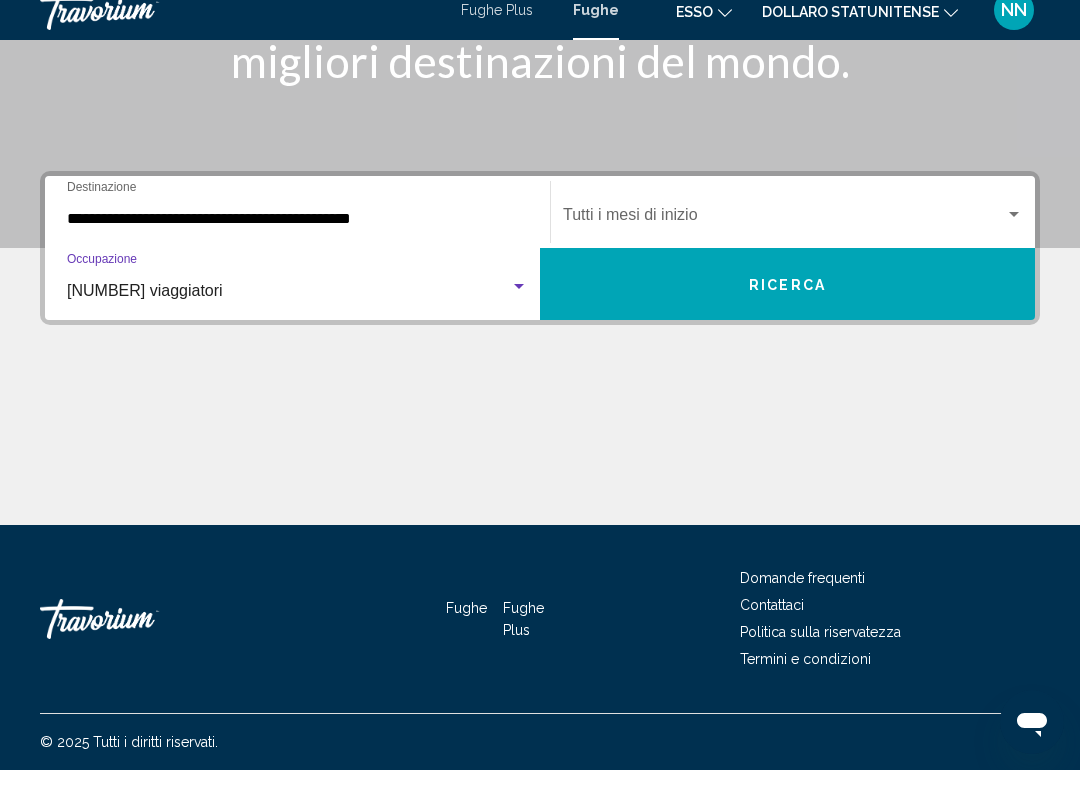click on "Mese di inizio Tutti i mesi di inizio" 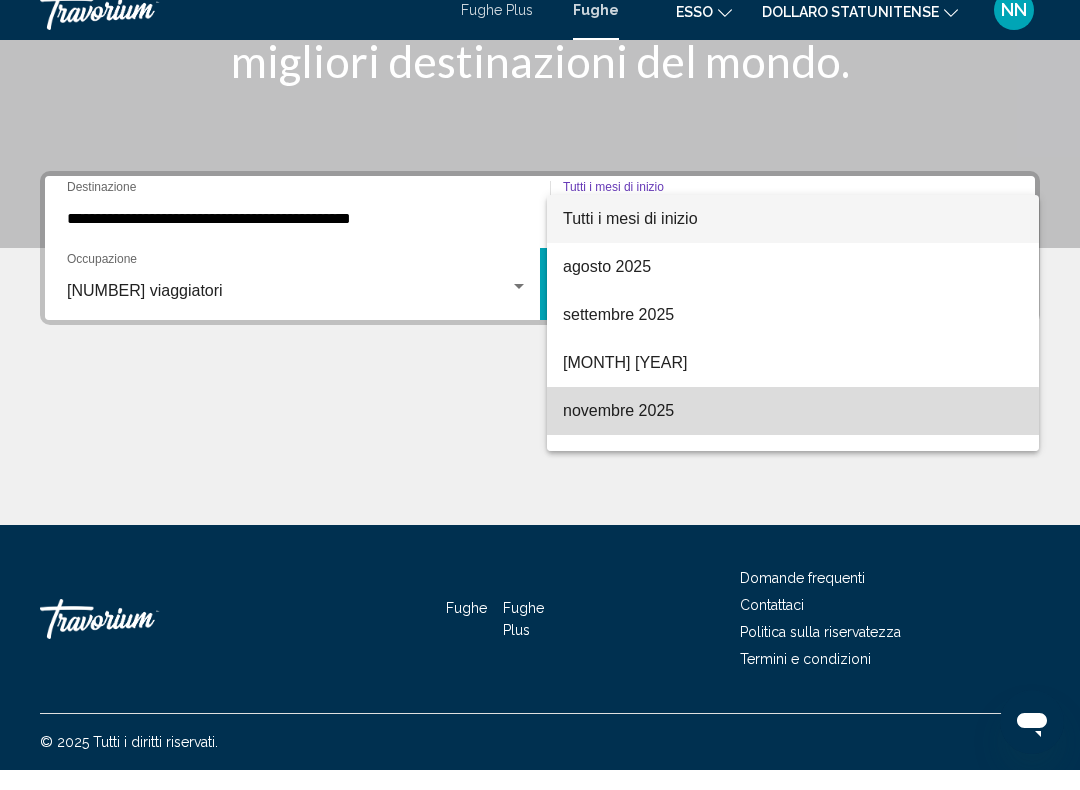 click on "novembre 2025" at bounding box center [618, 430] 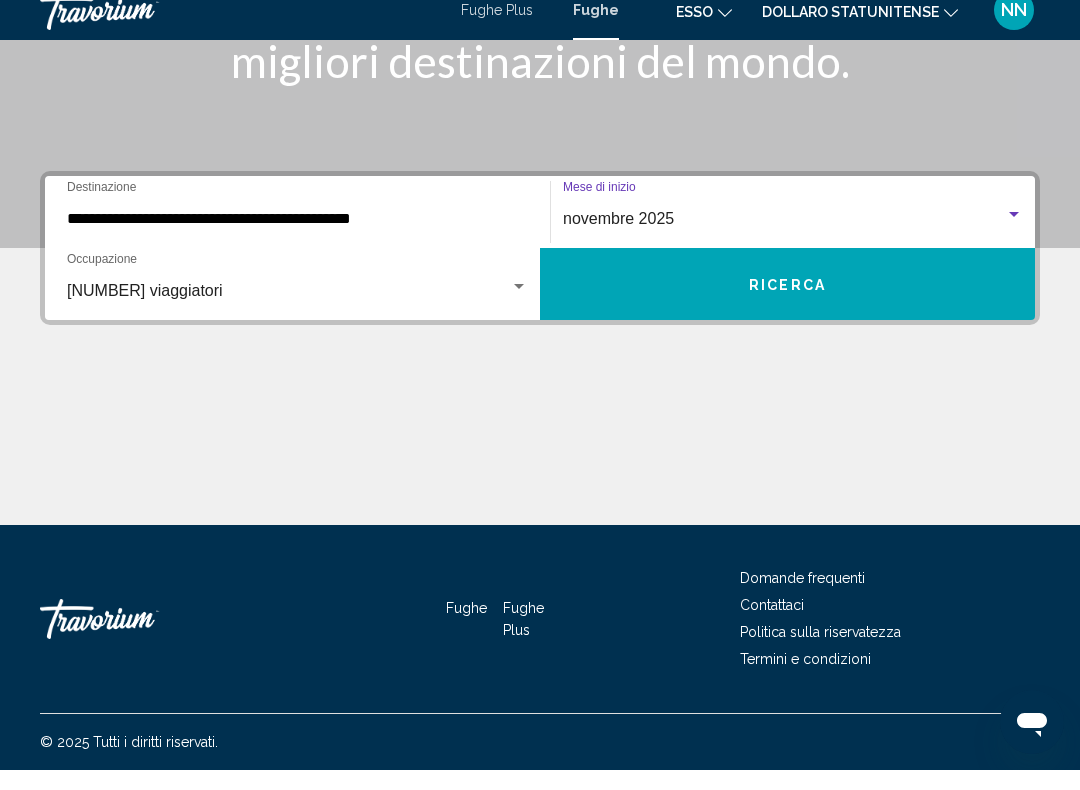 click on "Ricerca" at bounding box center (787, 305) 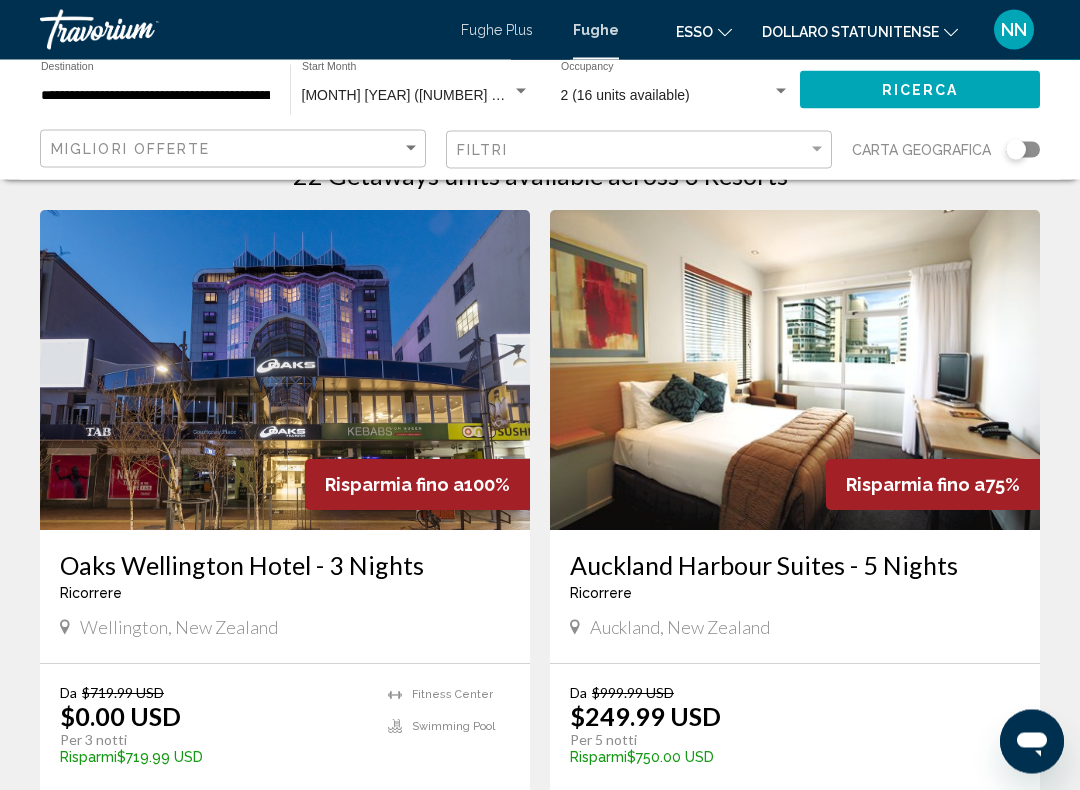 scroll, scrollTop: 0, scrollLeft: 0, axis: both 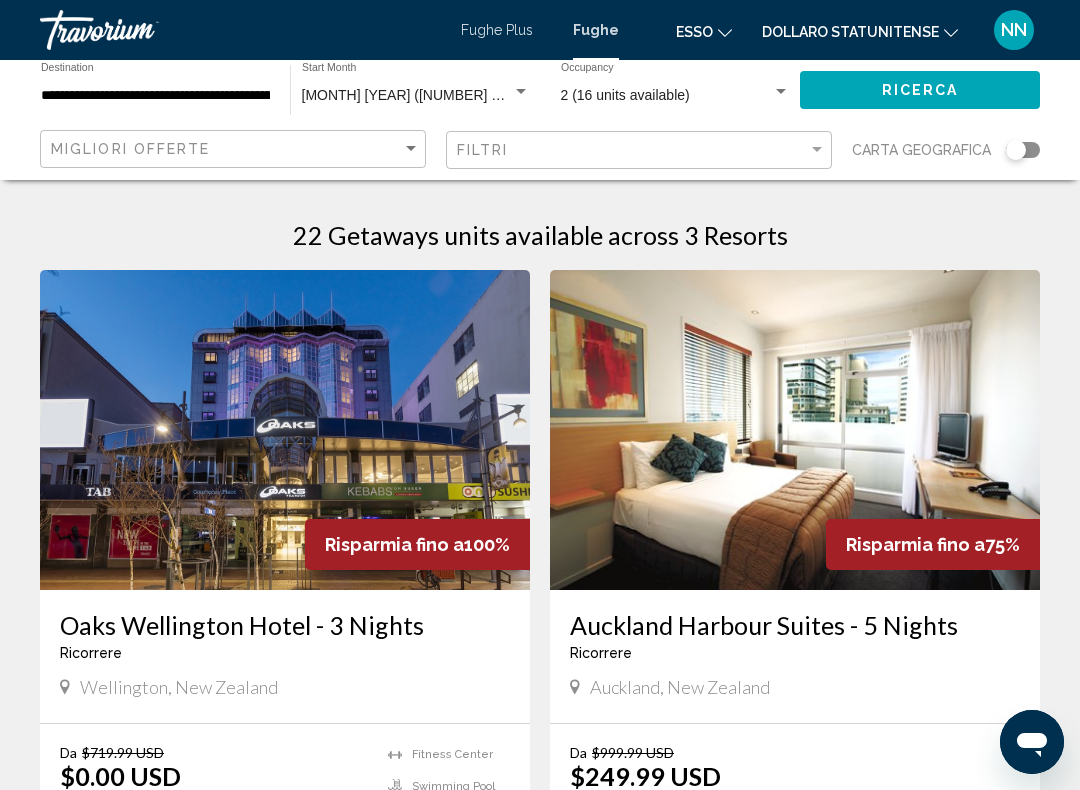 click on "Ricerca" 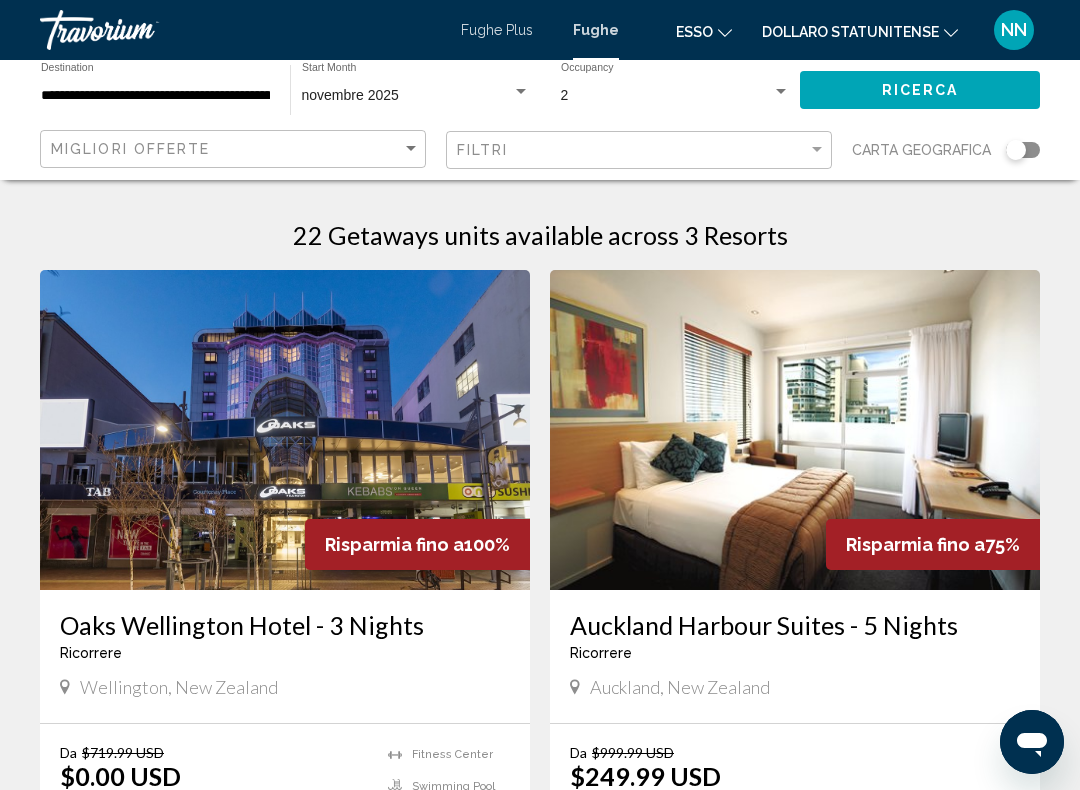 click on "**********" at bounding box center (155, 96) 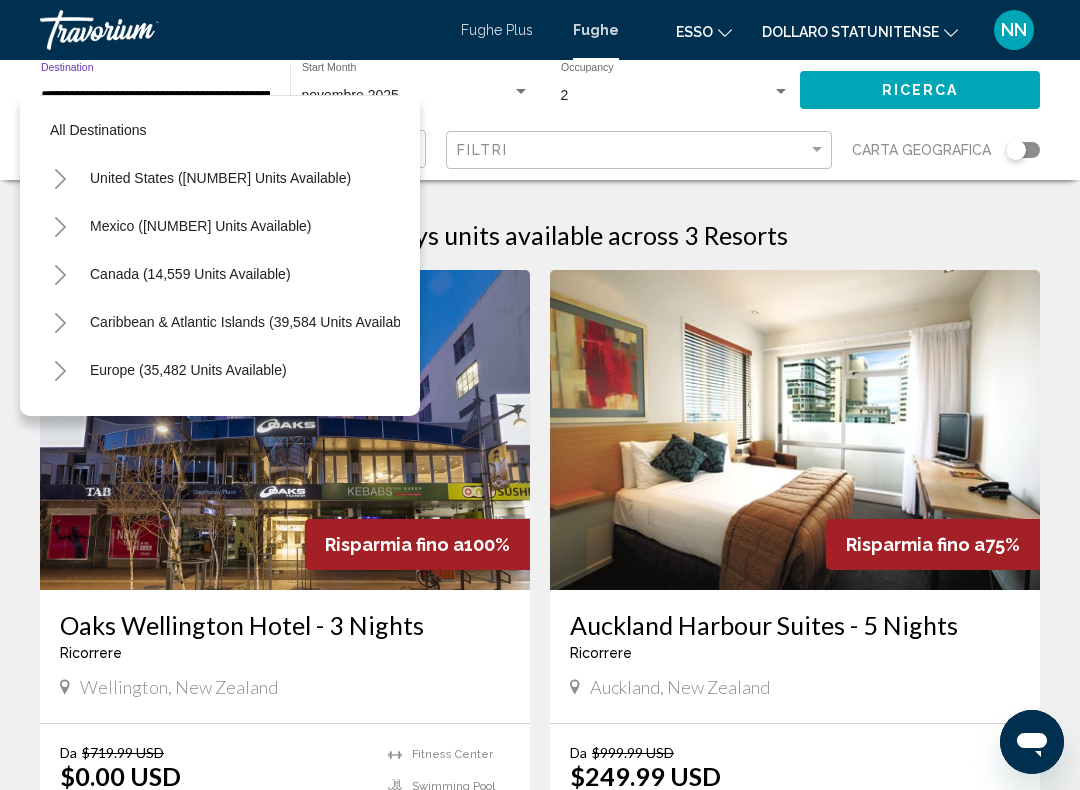 scroll, scrollTop: 263, scrollLeft: 0, axis: vertical 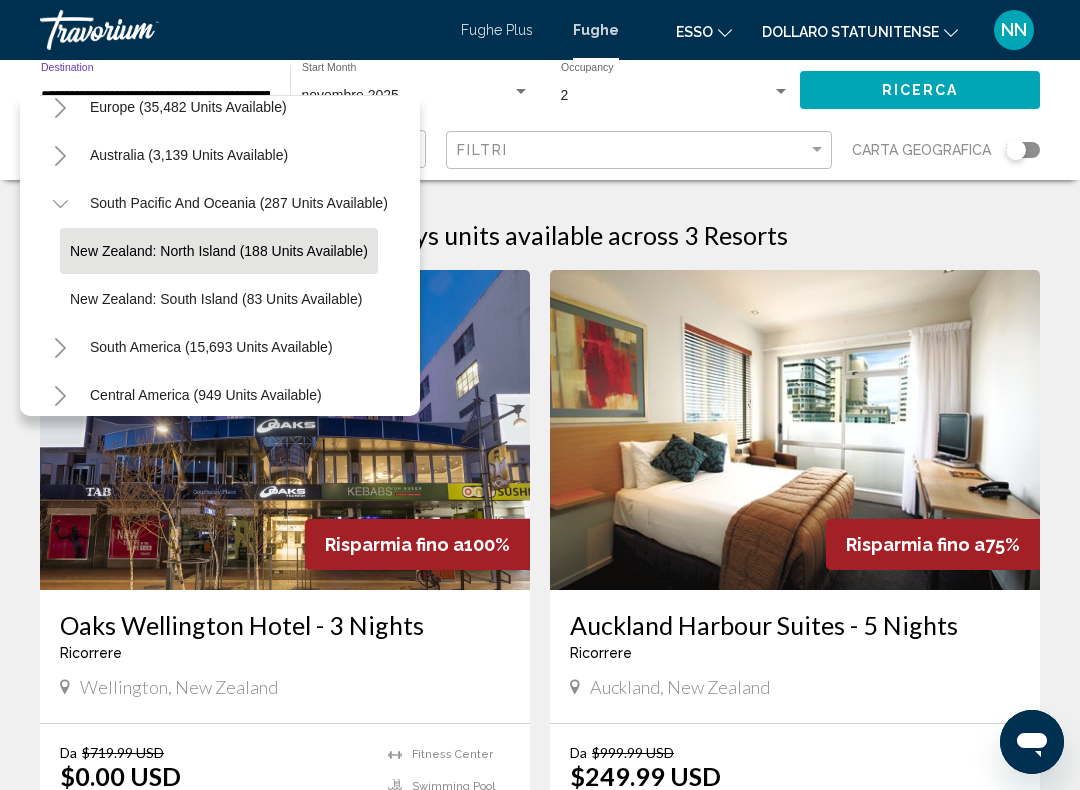 click on "South America (15,693 units available)" at bounding box center [206, 395] 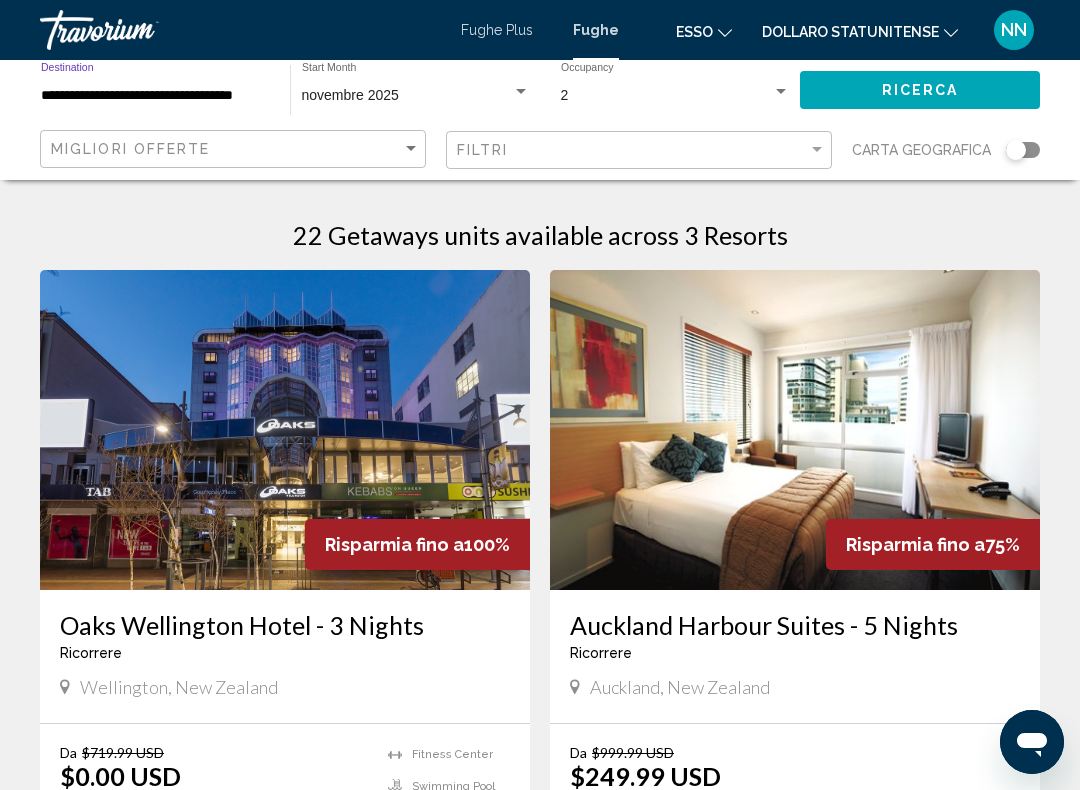 click on "**********" at bounding box center [155, 96] 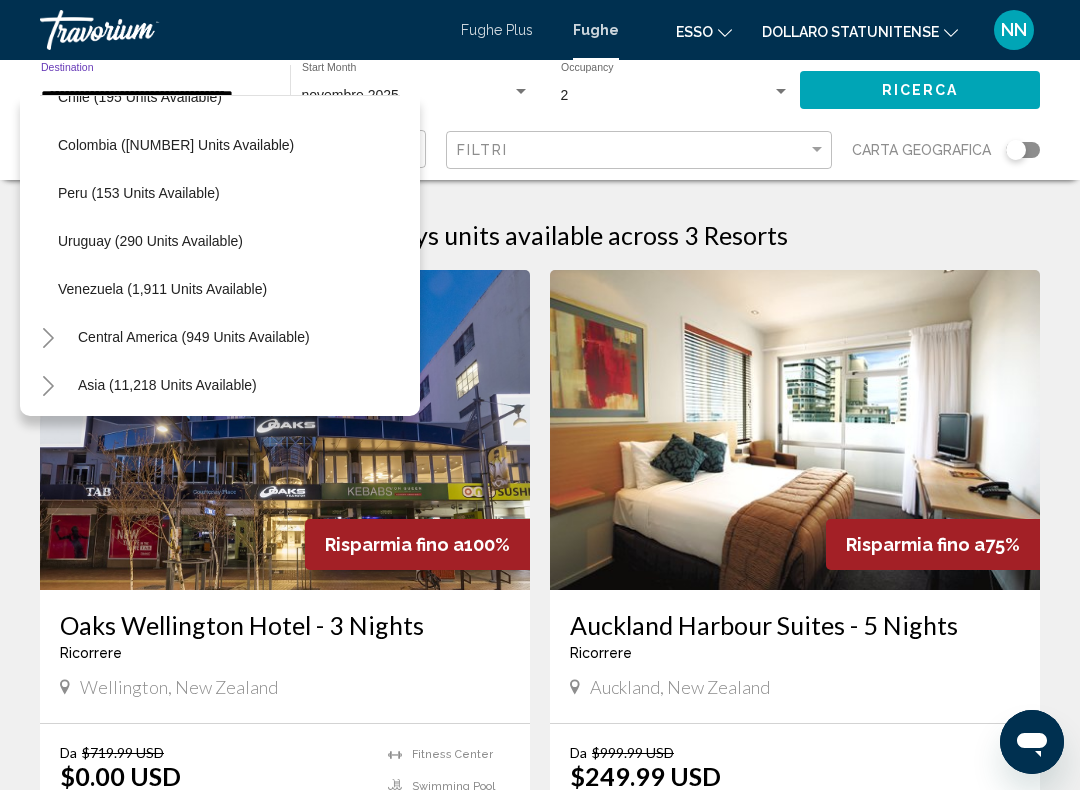 scroll, scrollTop: 714, scrollLeft: 11, axis: both 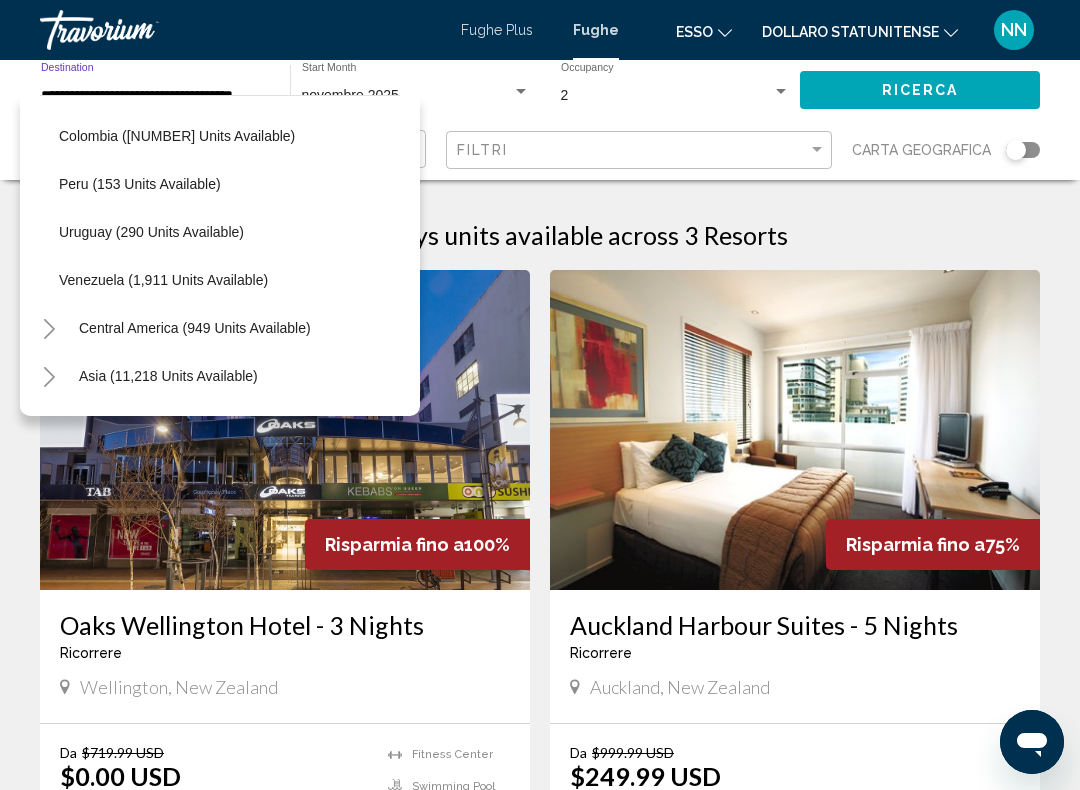 click on "Central America (949 units available)" at bounding box center [168, 376] 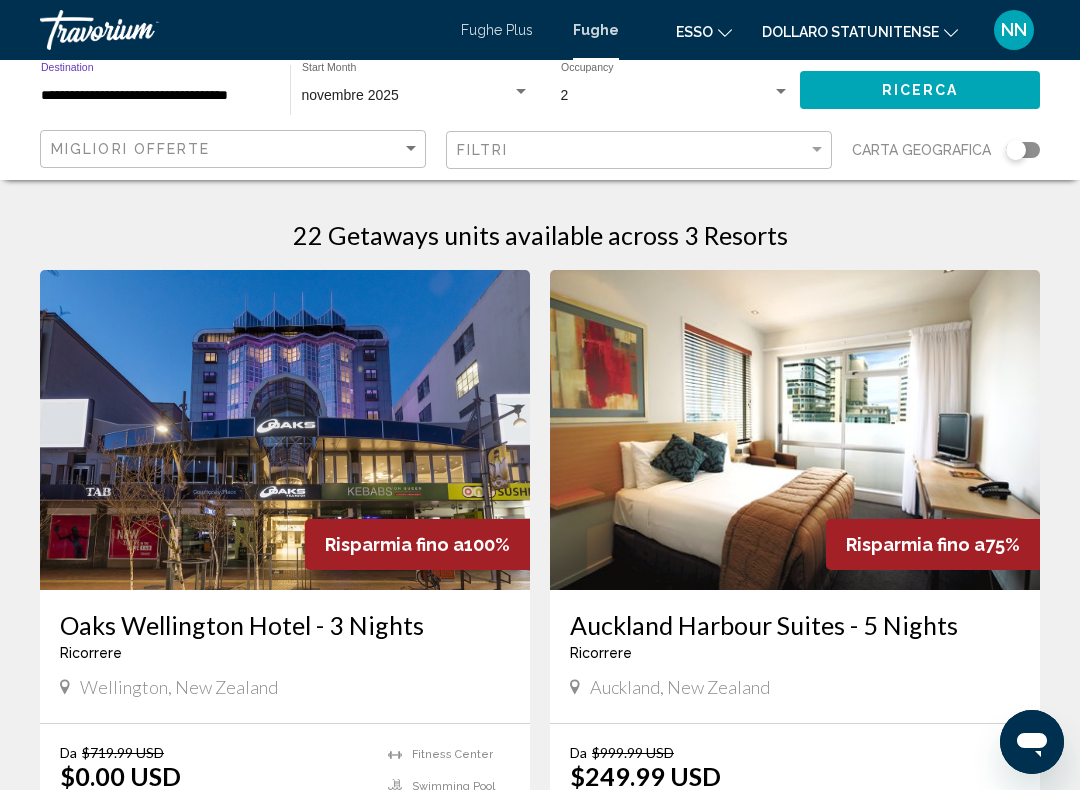 click on "**********" at bounding box center [155, 96] 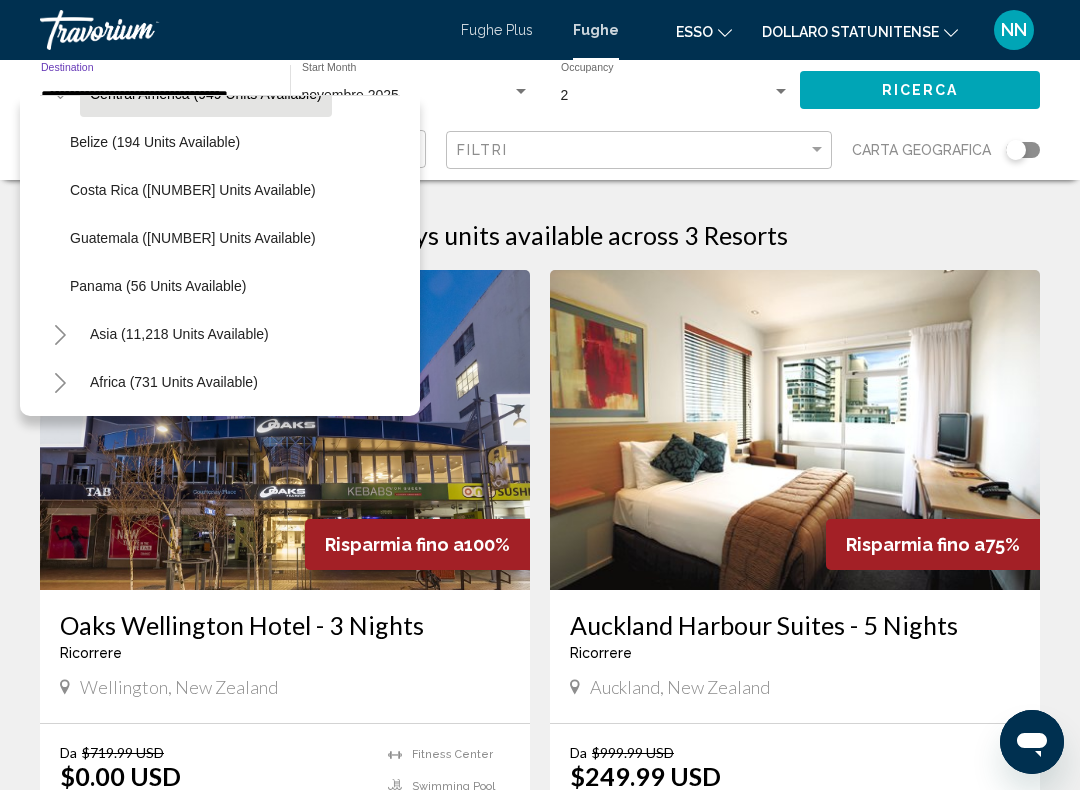 scroll, scrollTop: 948, scrollLeft: 0, axis: vertical 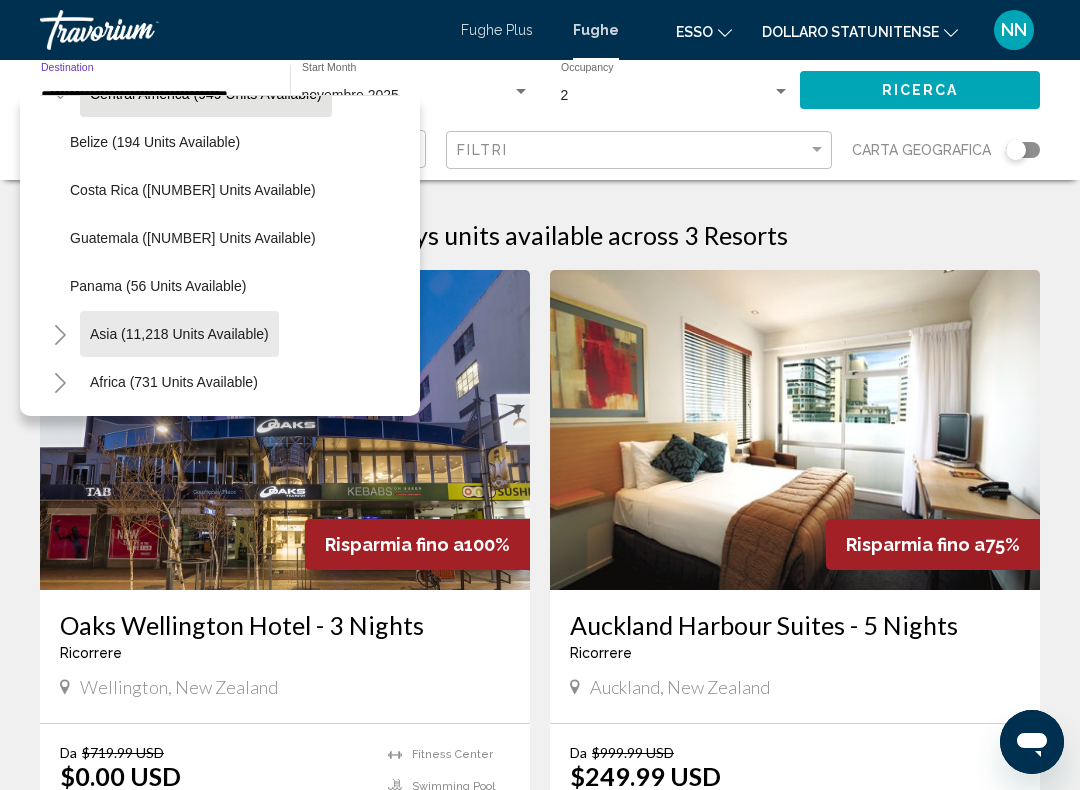 click on "Asia (11,218 units available)" at bounding box center (174, 382) 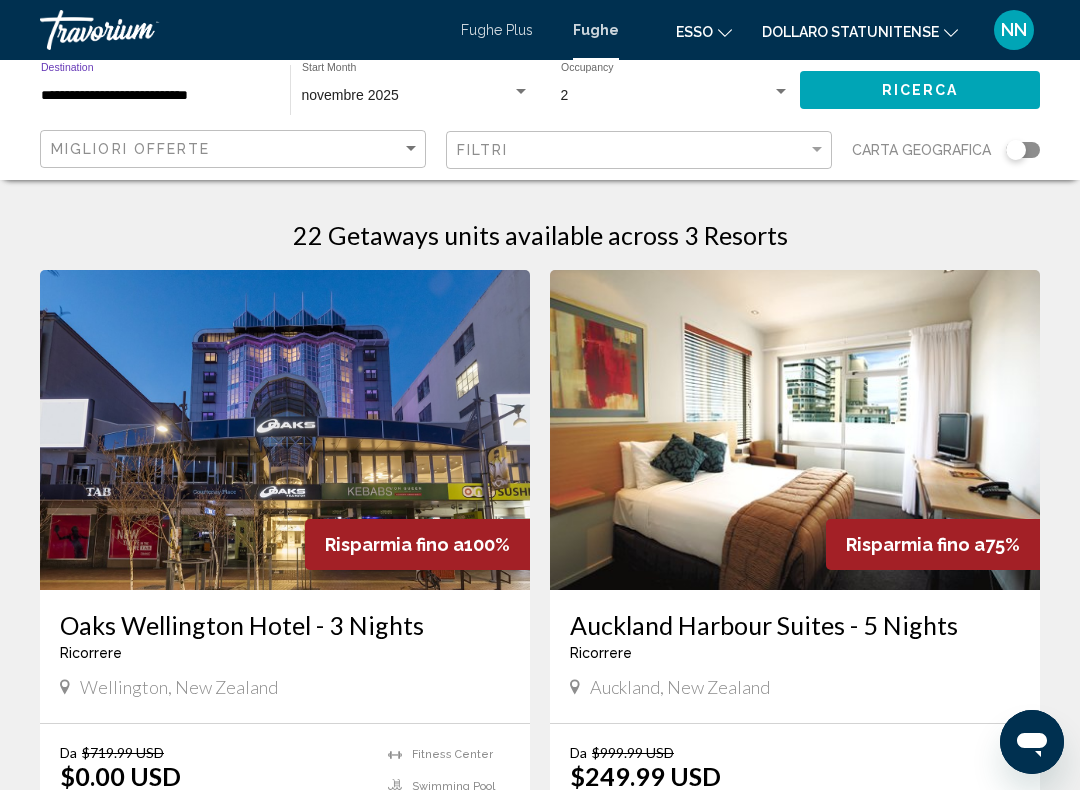 click on "**********" at bounding box center (155, 96) 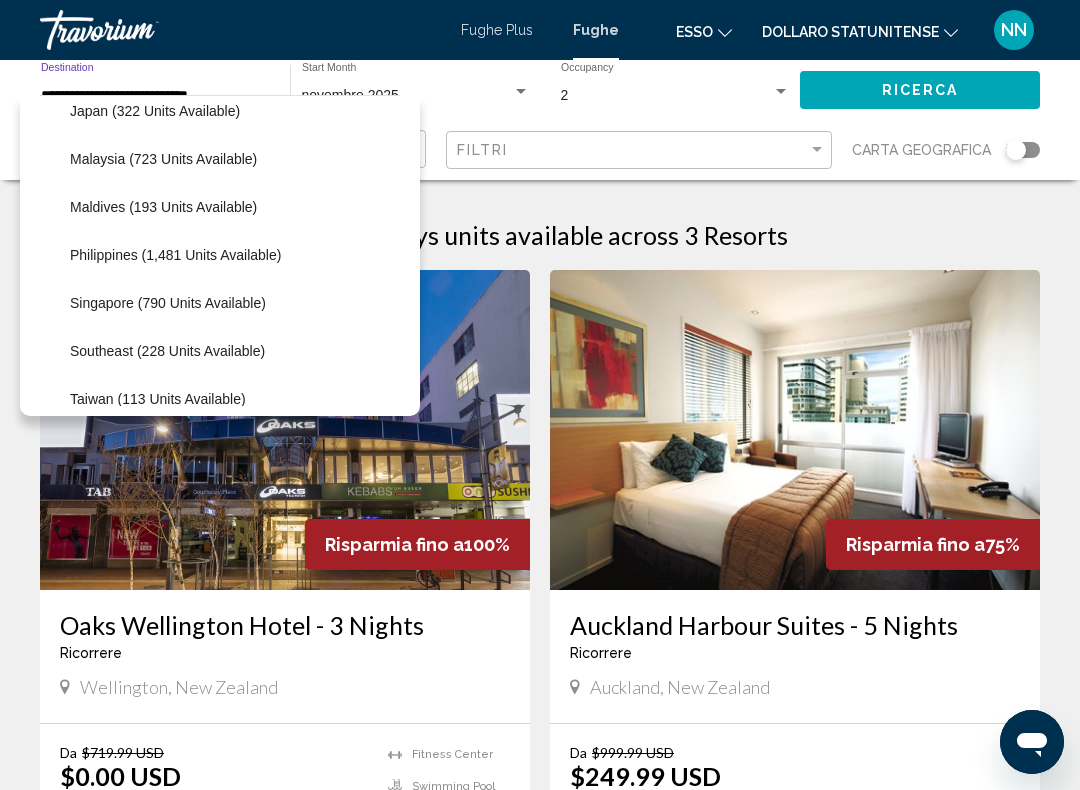 scroll, scrollTop: 1459, scrollLeft: 0, axis: vertical 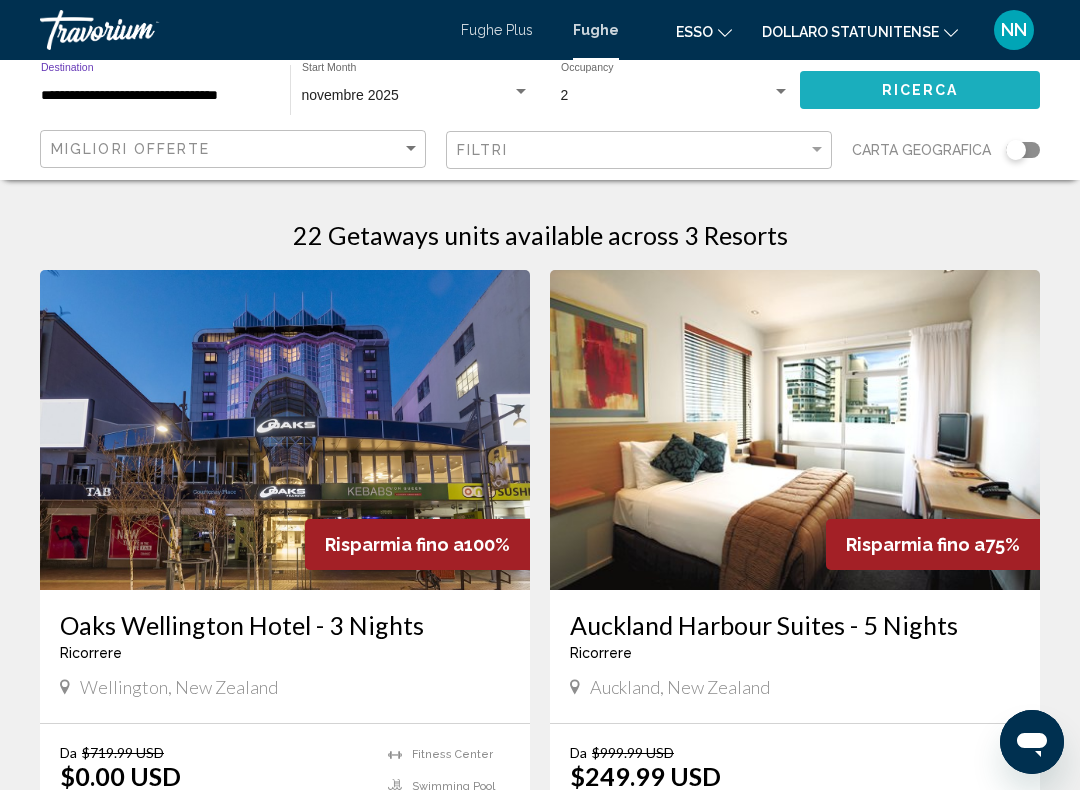 click on "Ricerca" 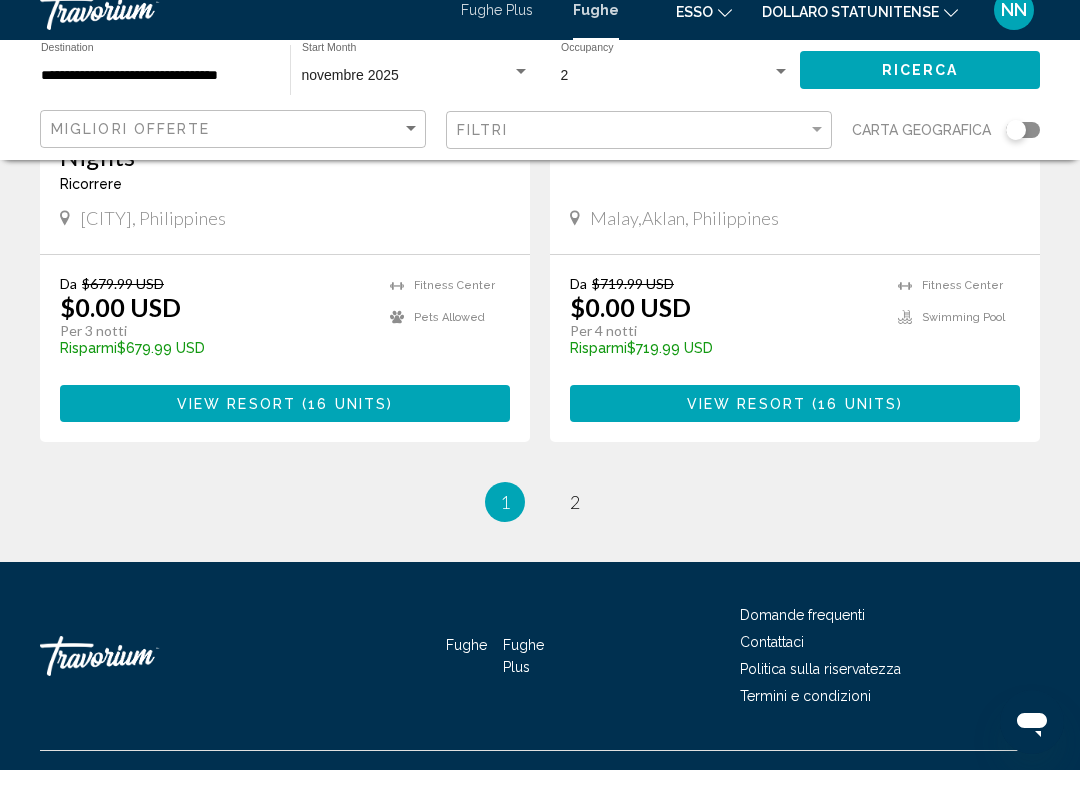 scroll, scrollTop: 3890, scrollLeft: 0, axis: vertical 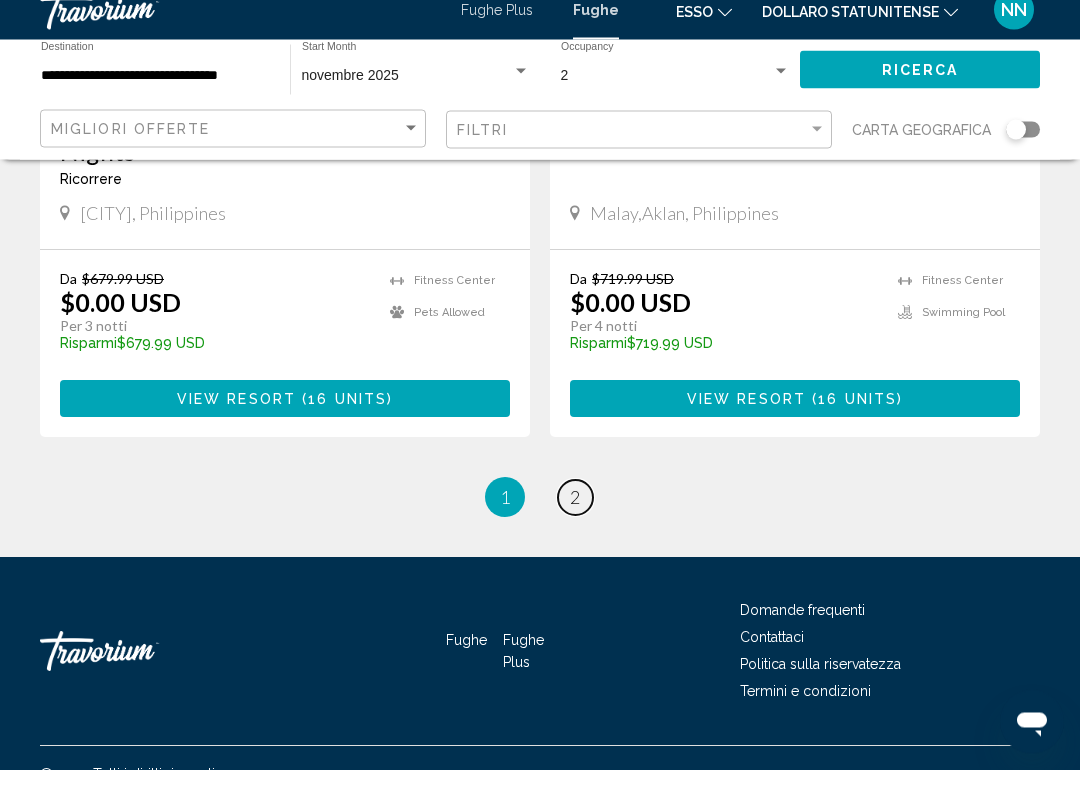 click on "2" at bounding box center (575, 518) 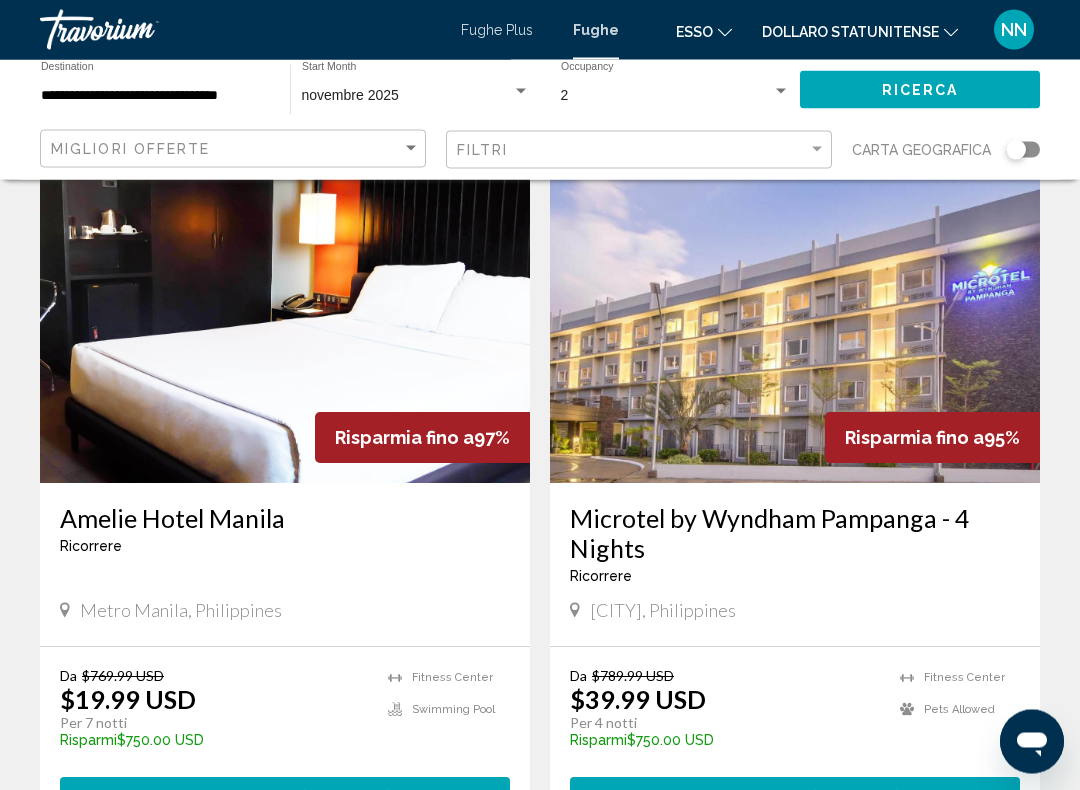 scroll, scrollTop: 0, scrollLeft: 0, axis: both 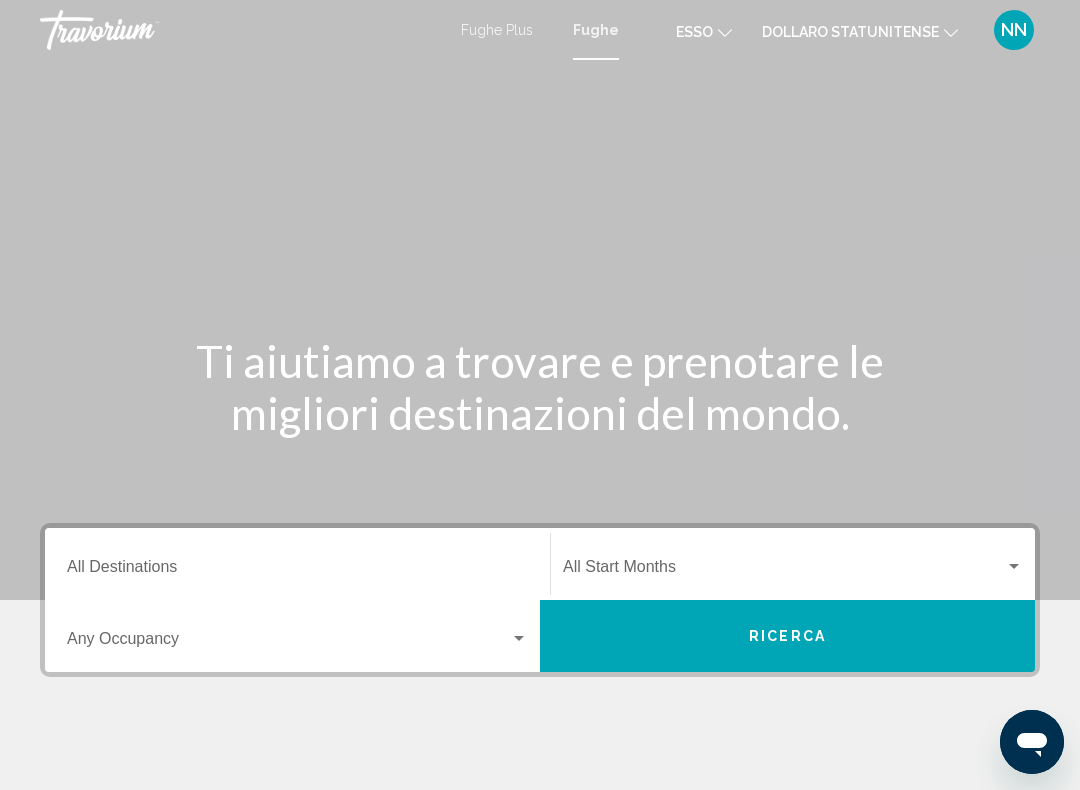 click on "Destination All Destinations" at bounding box center (297, 571) 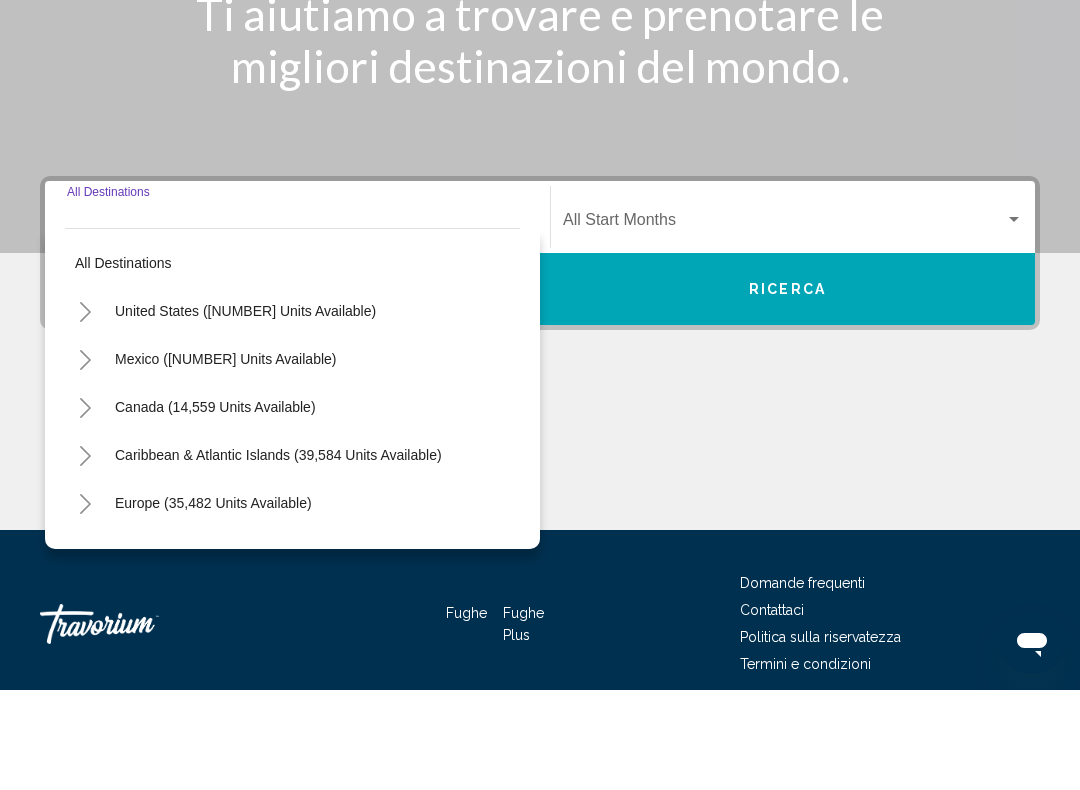 scroll, scrollTop: 332, scrollLeft: 0, axis: vertical 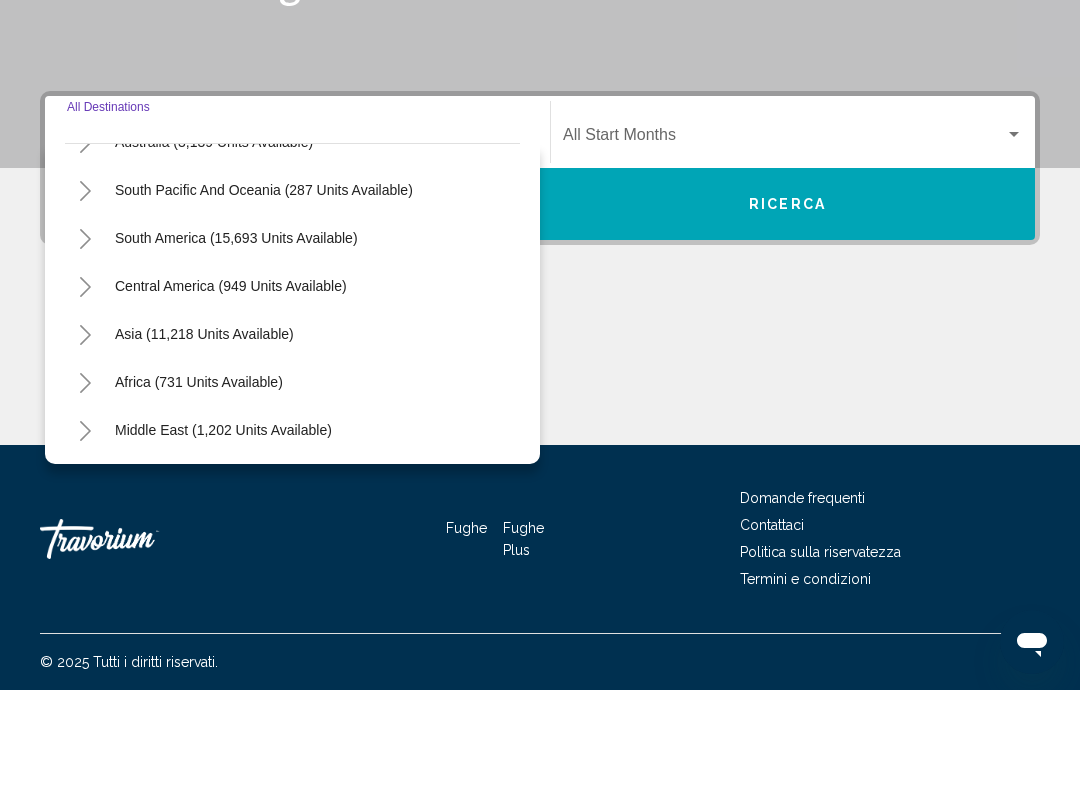 click on "Africa (731 units available)" at bounding box center [223, 530] 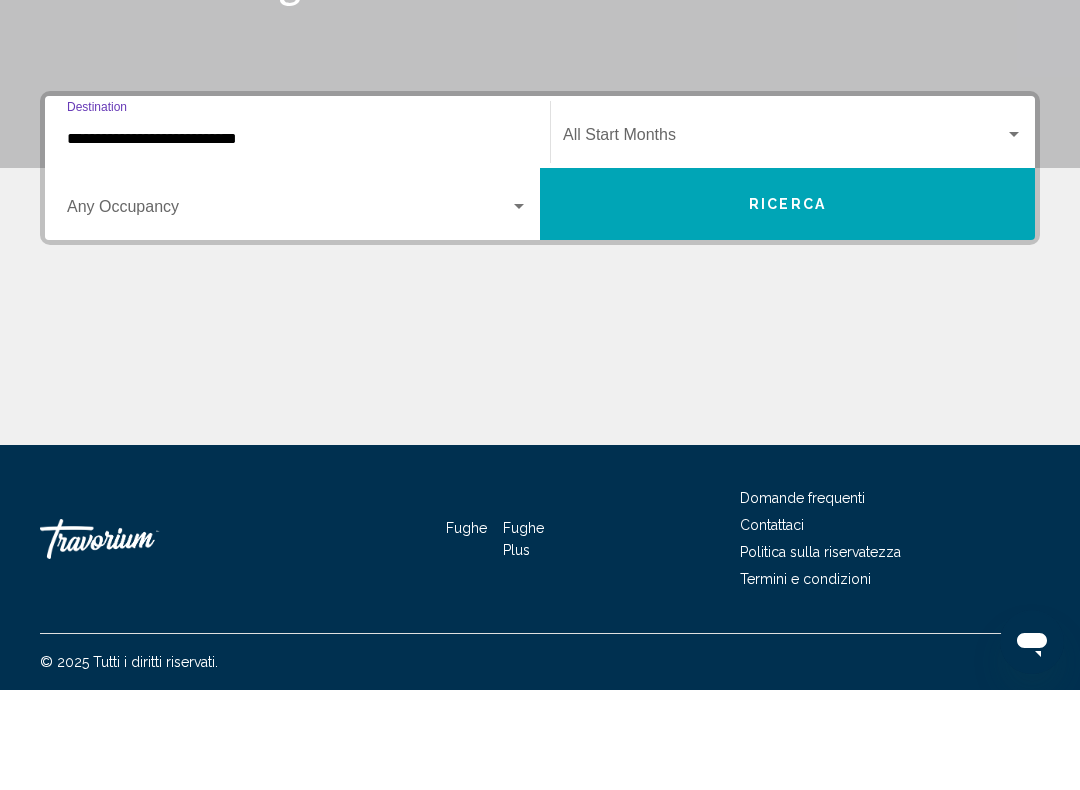click on "**********" at bounding box center (297, 239) 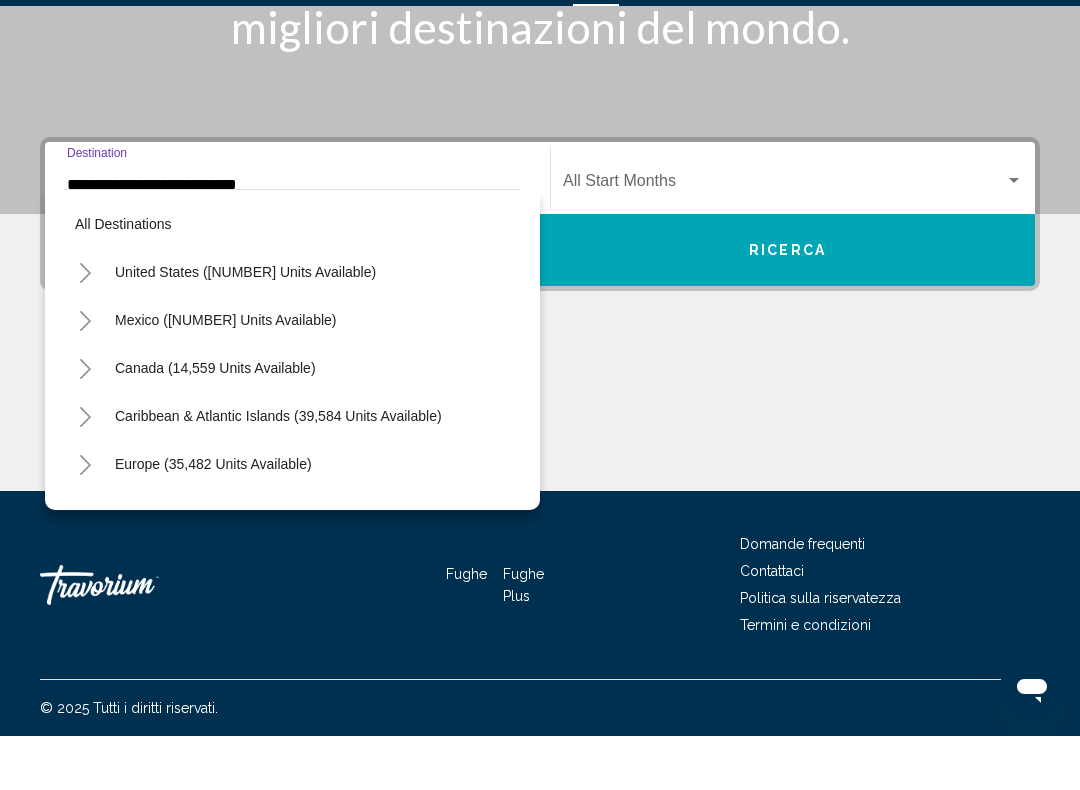 scroll, scrollTop: 407, scrollLeft: 0, axis: vertical 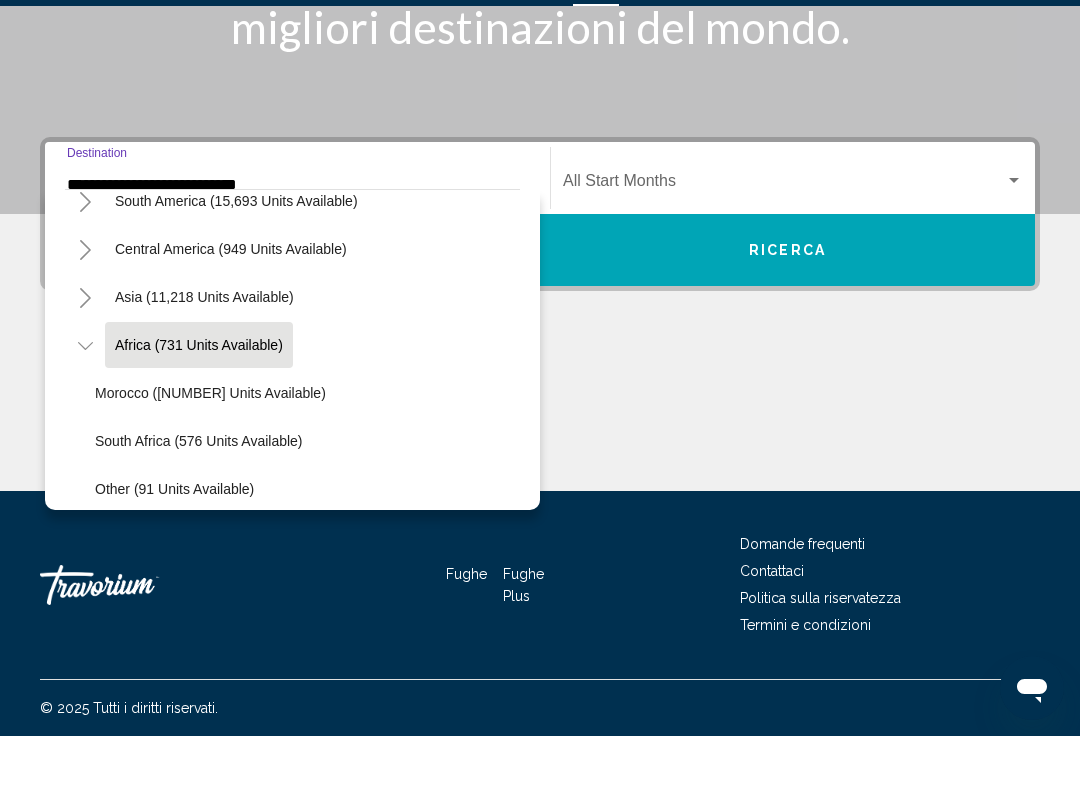 click on "Morocco (64 units available)" 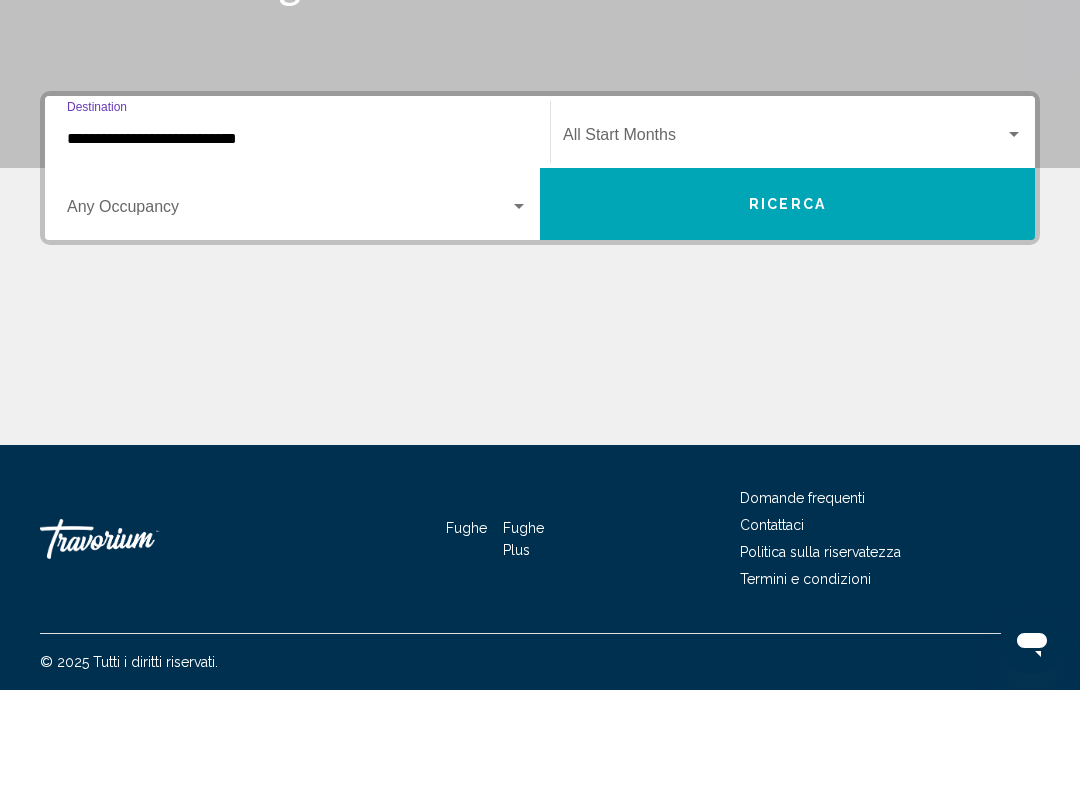 click at bounding box center [288, 311] 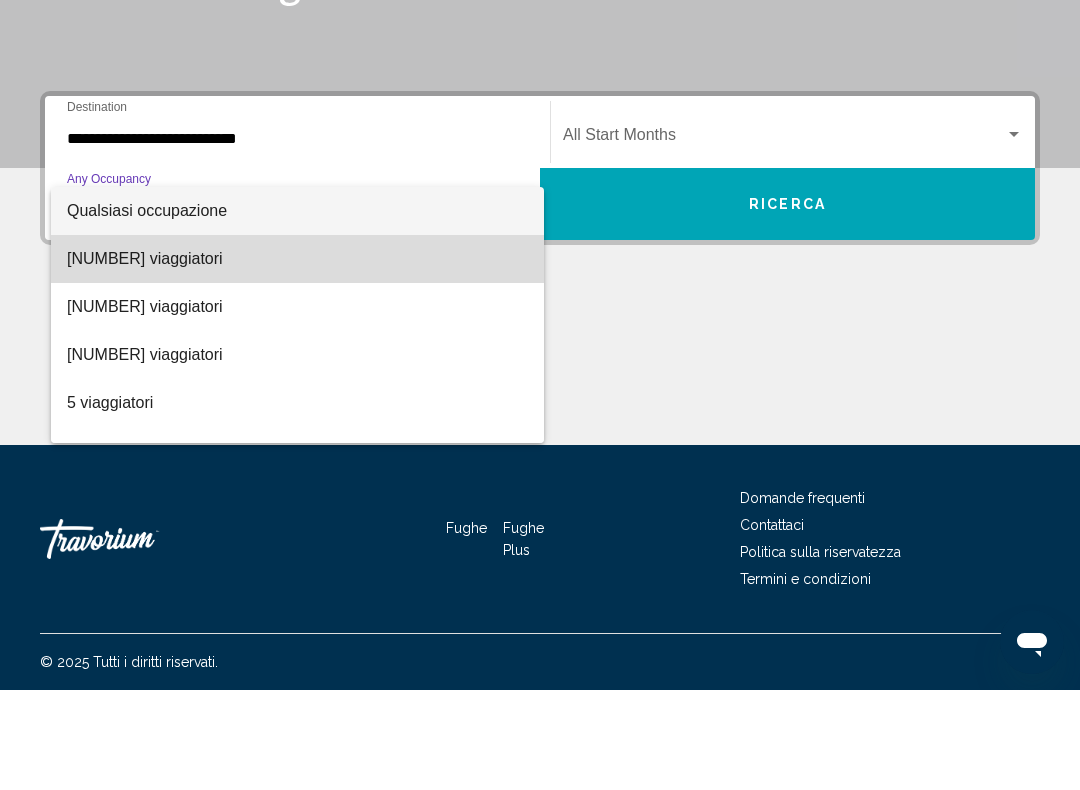 click on "2 viaggiatori" at bounding box center [297, 359] 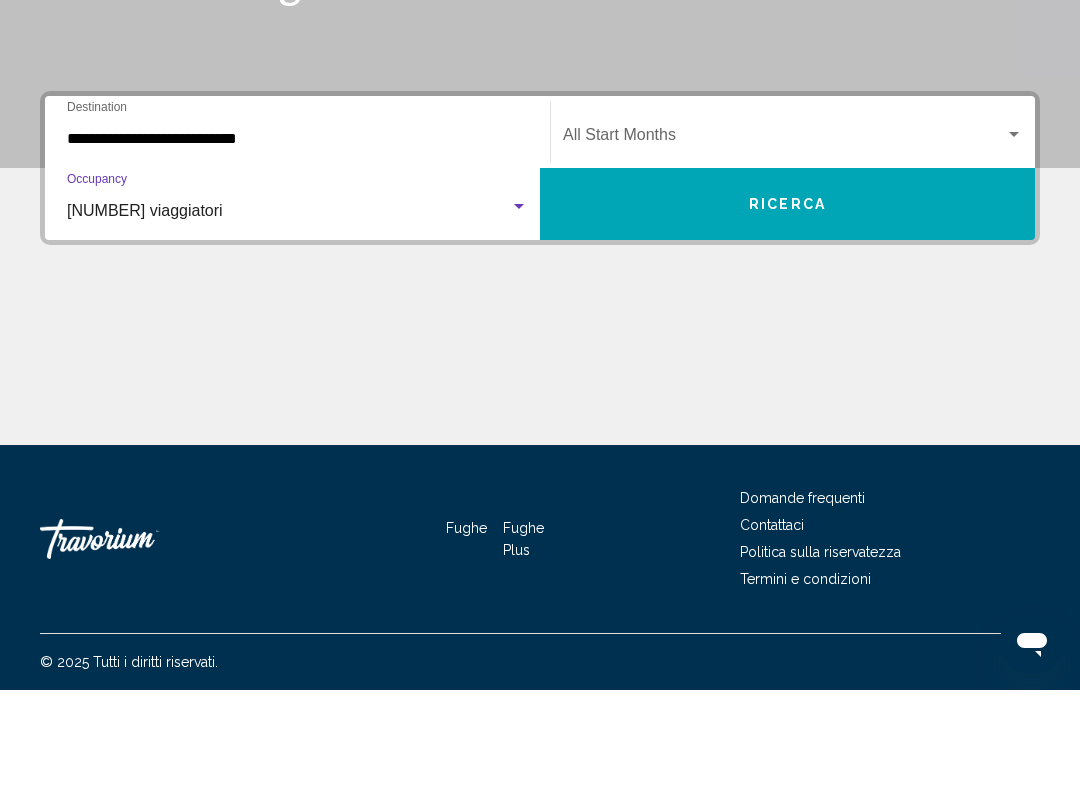 click at bounding box center (784, 239) 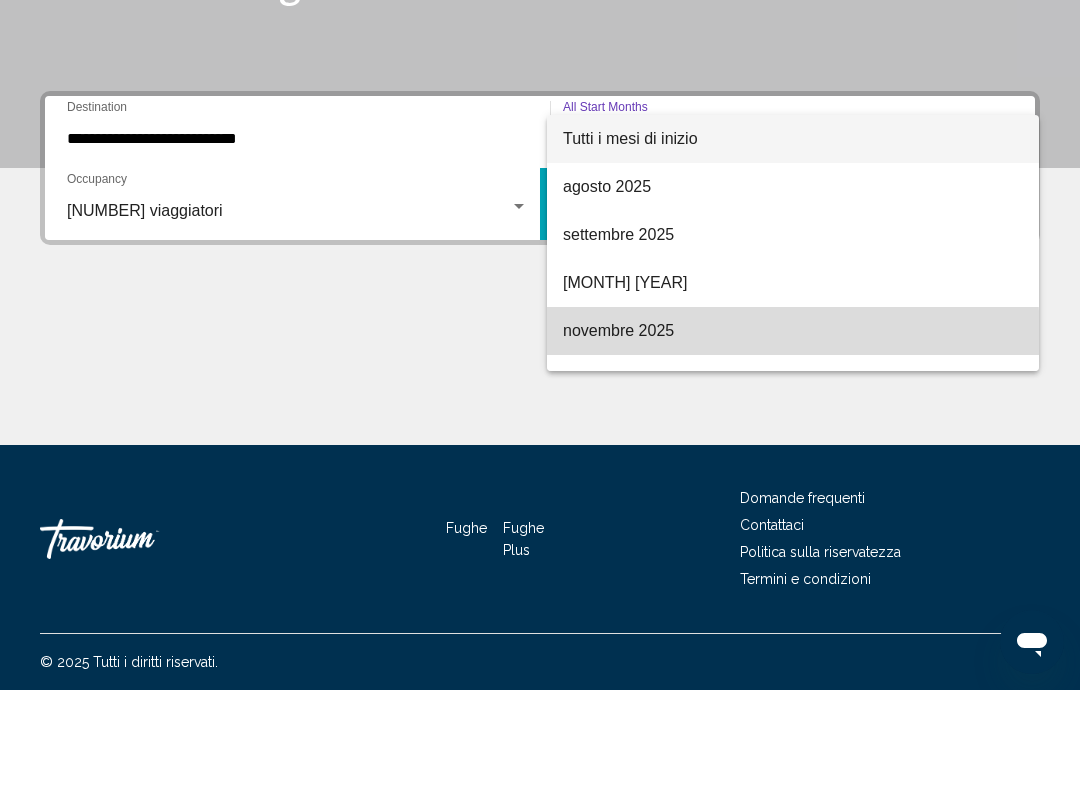click on "novembre 2025" at bounding box center (618, 430) 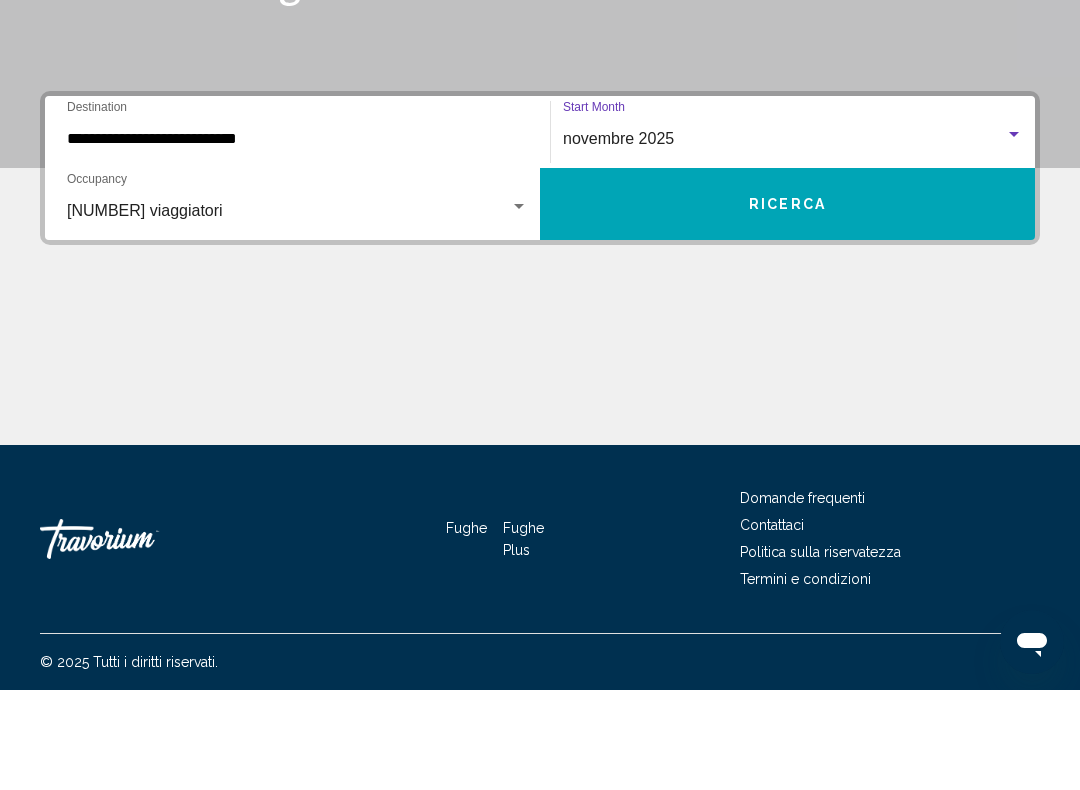 click on "Ricerca" at bounding box center (787, 305) 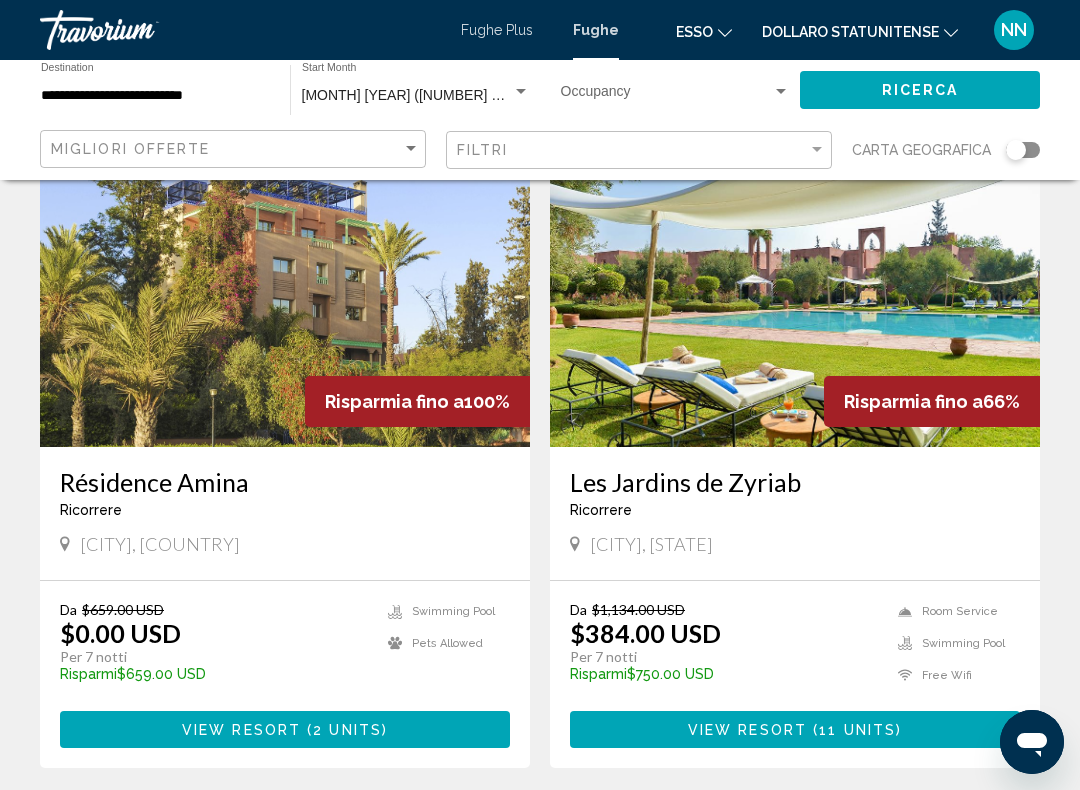 scroll, scrollTop: 141, scrollLeft: 0, axis: vertical 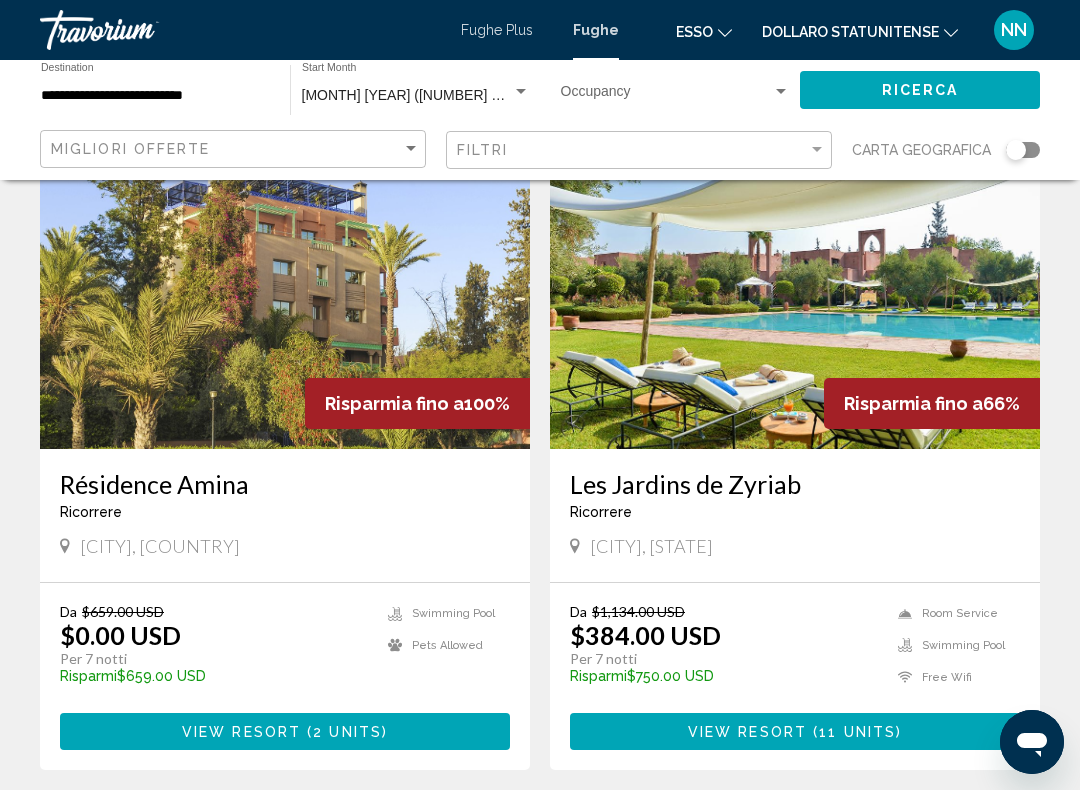 click at bounding box center [285, 289] 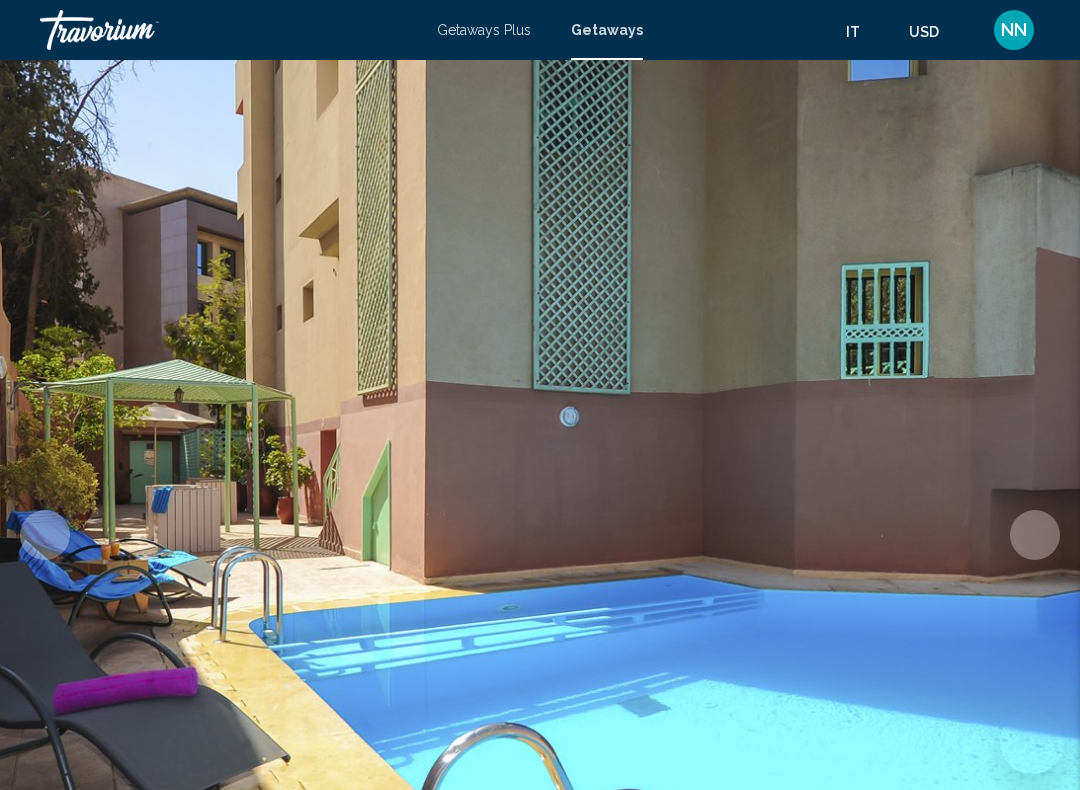 scroll, scrollTop: 0, scrollLeft: 0, axis: both 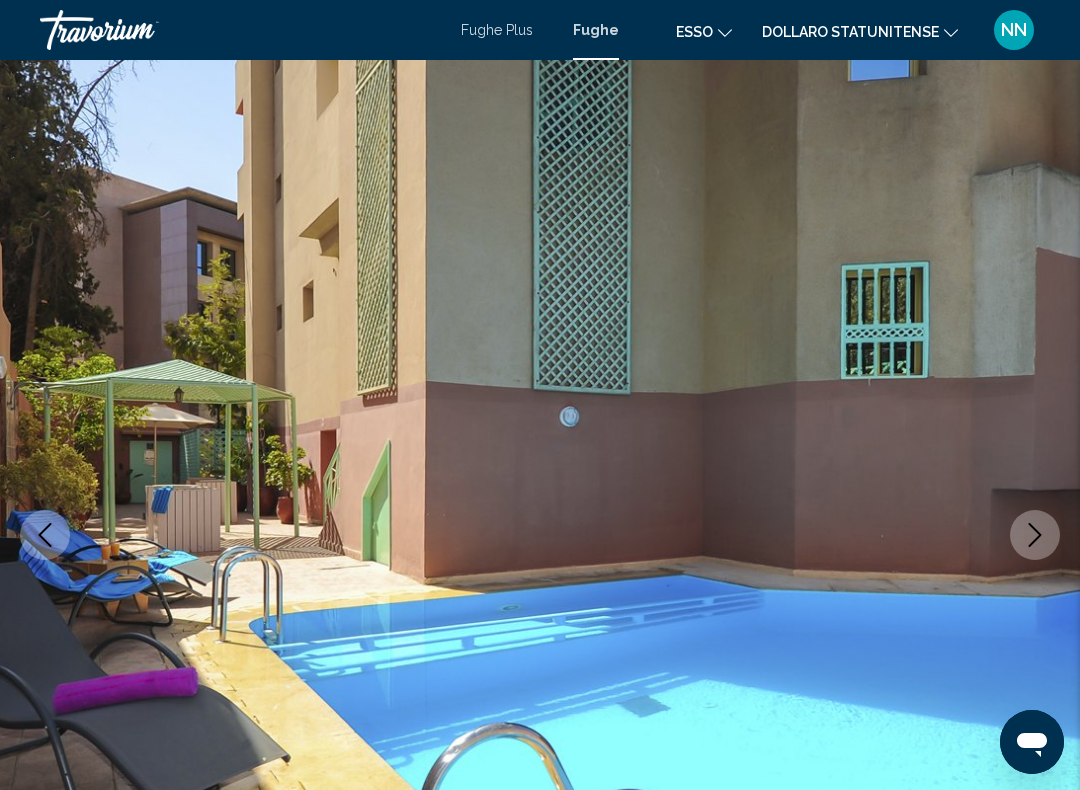 click 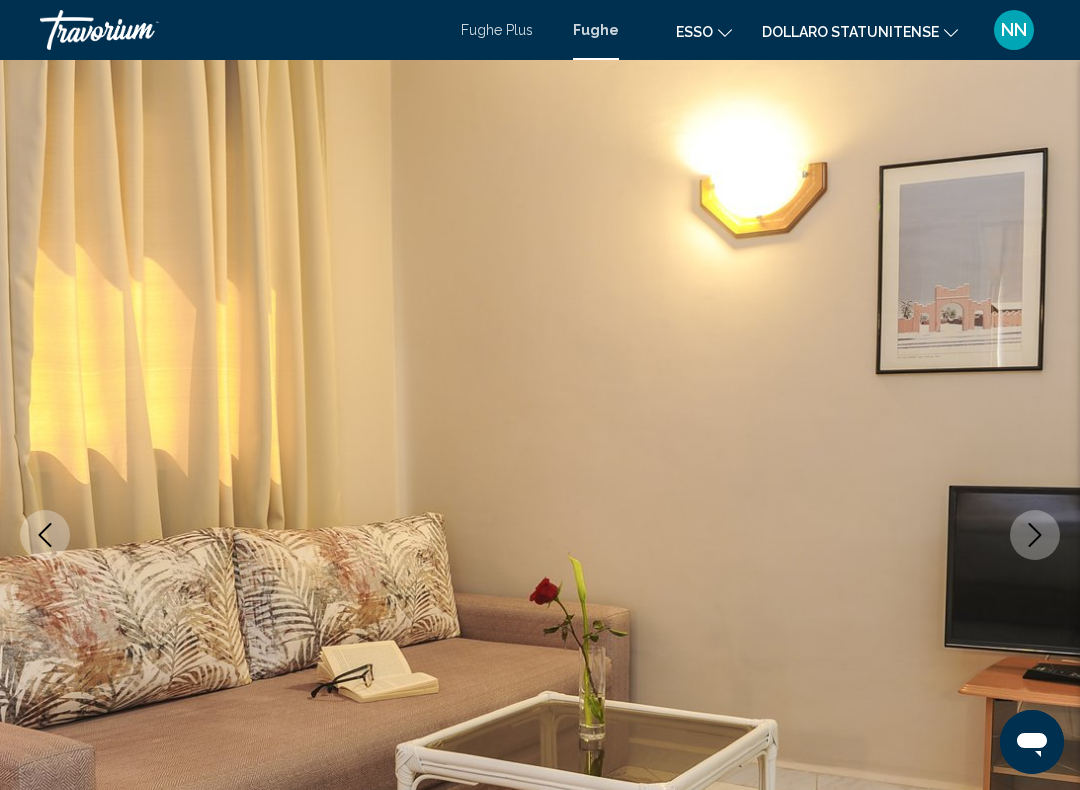 click 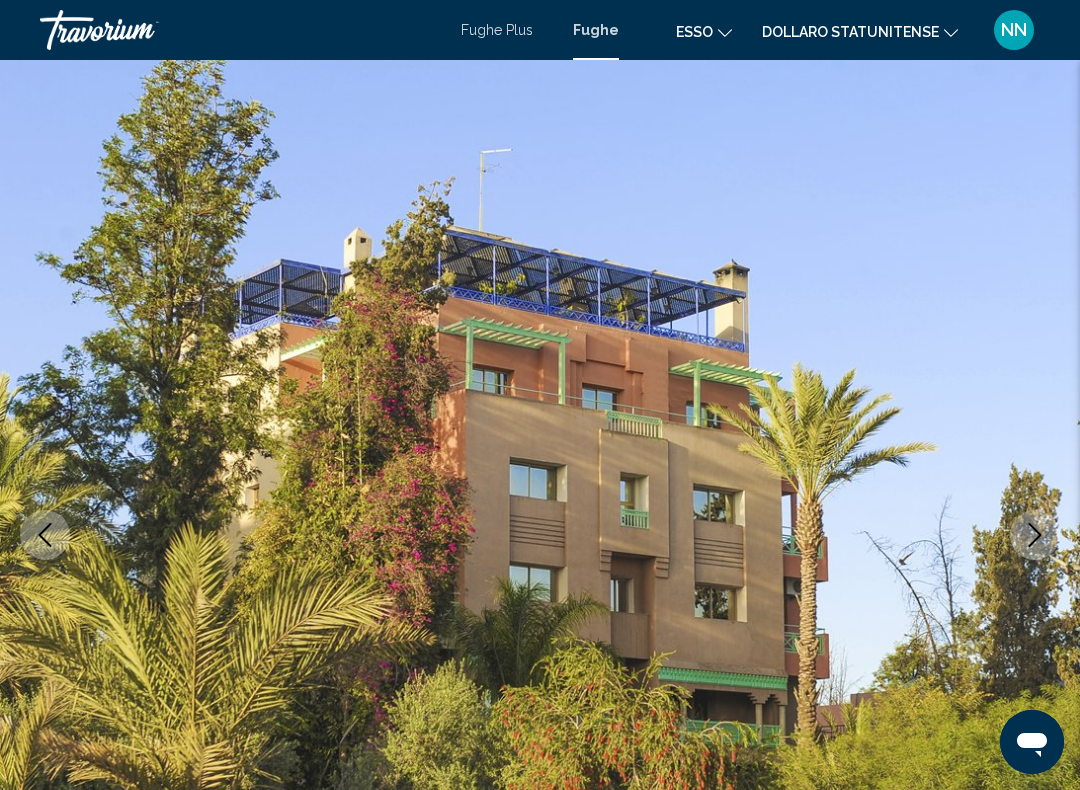 click 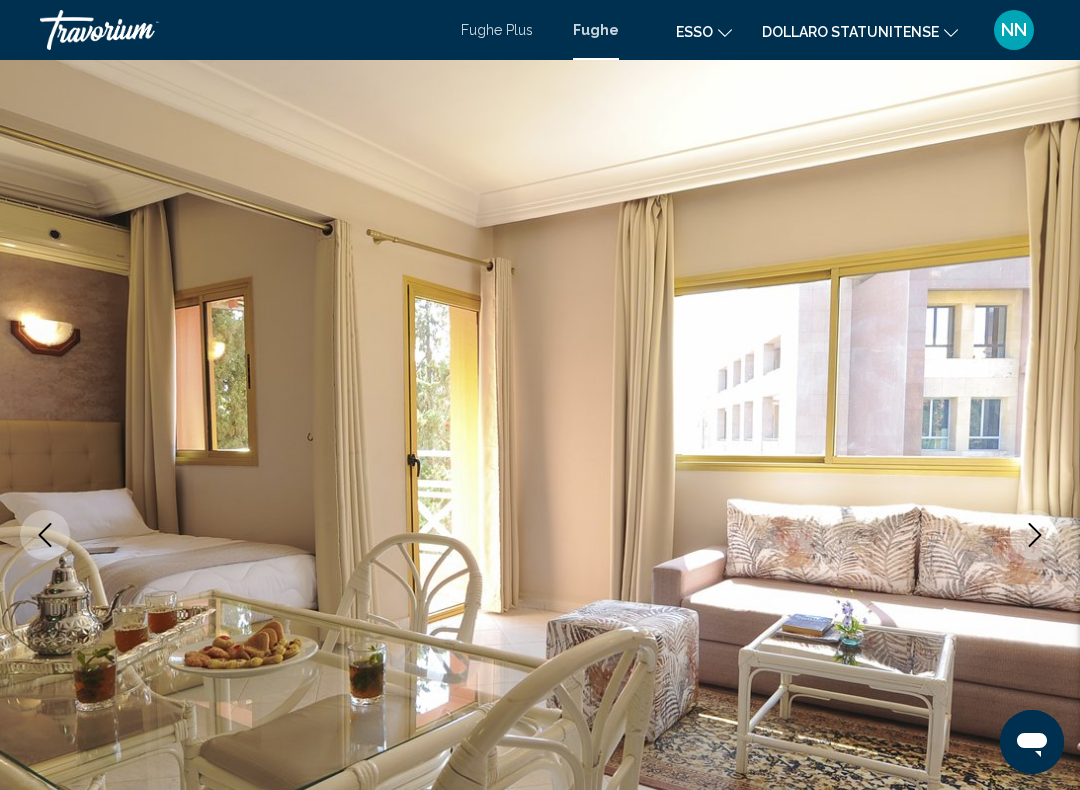 click 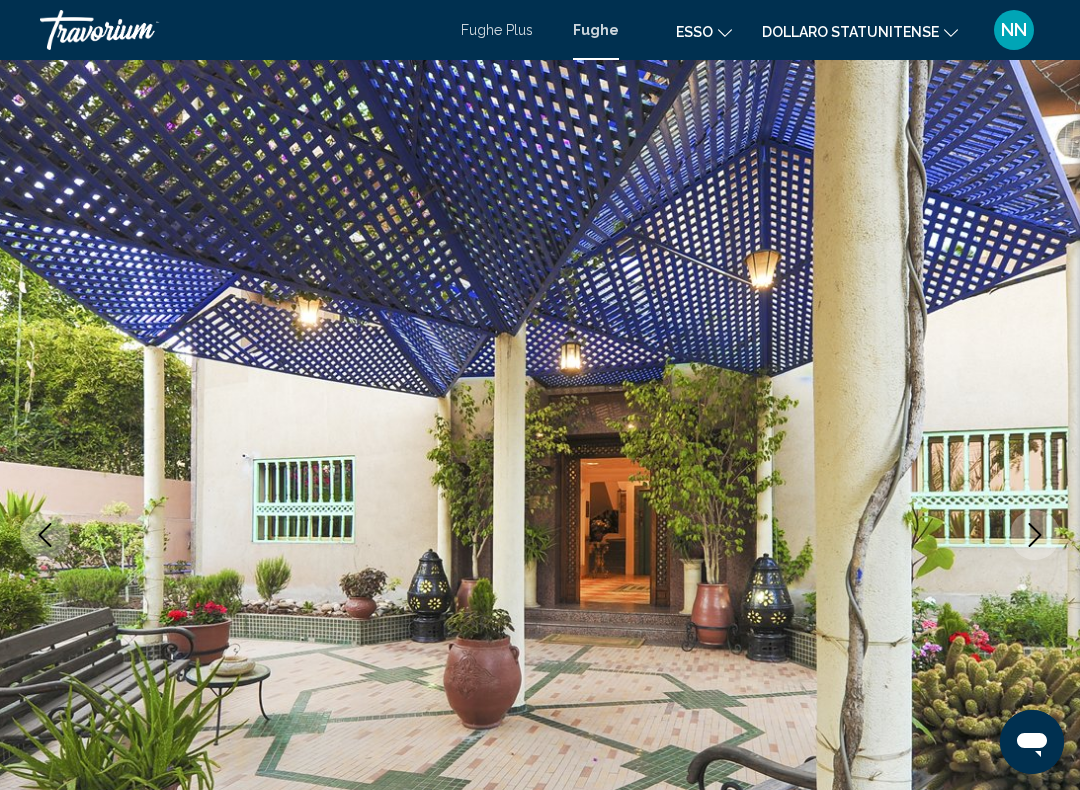 click at bounding box center [1035, 535] 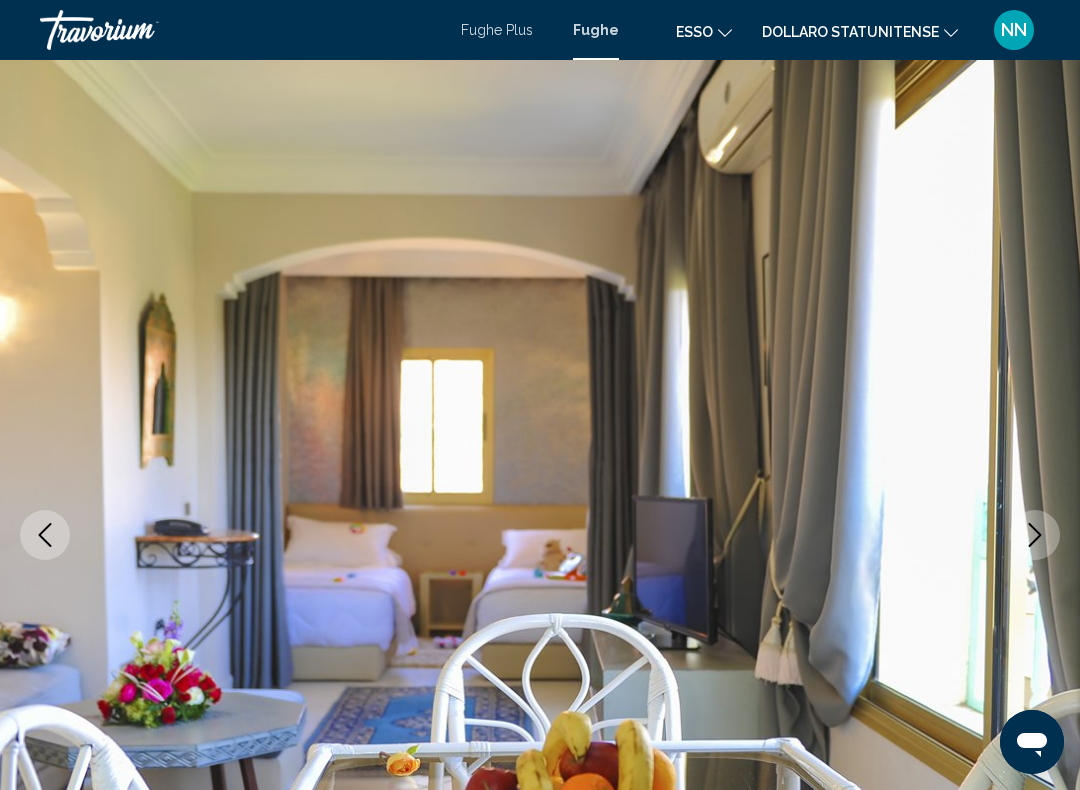 click 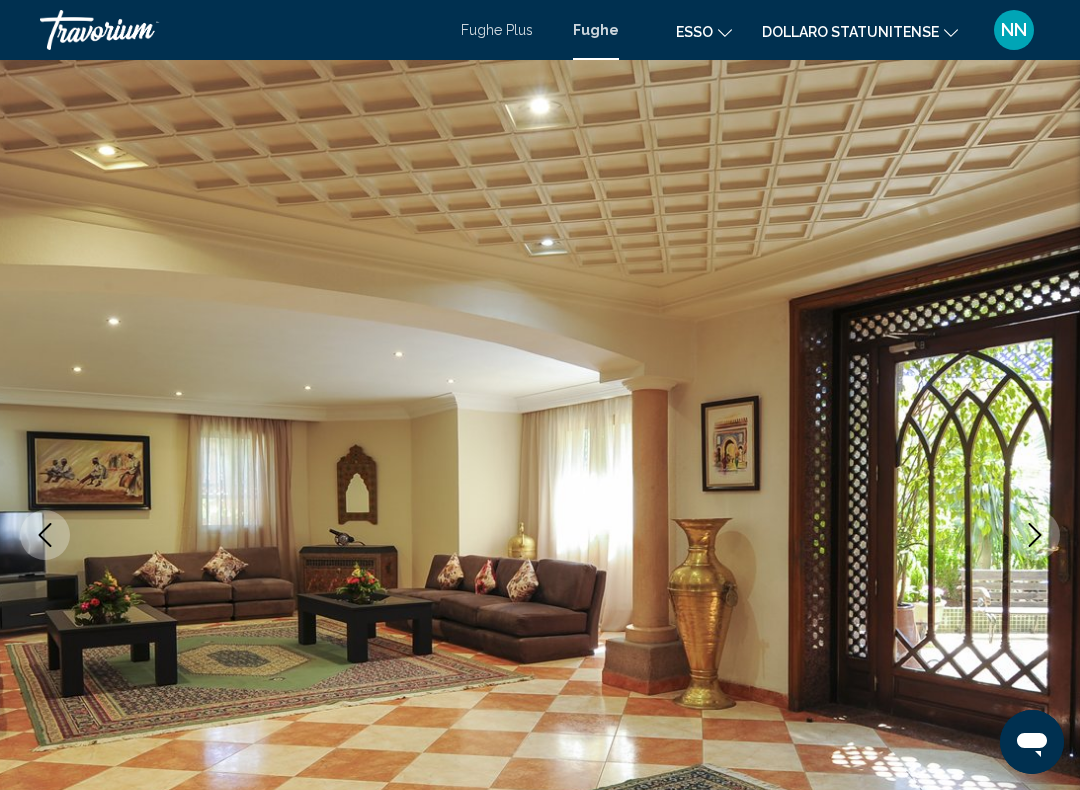 click 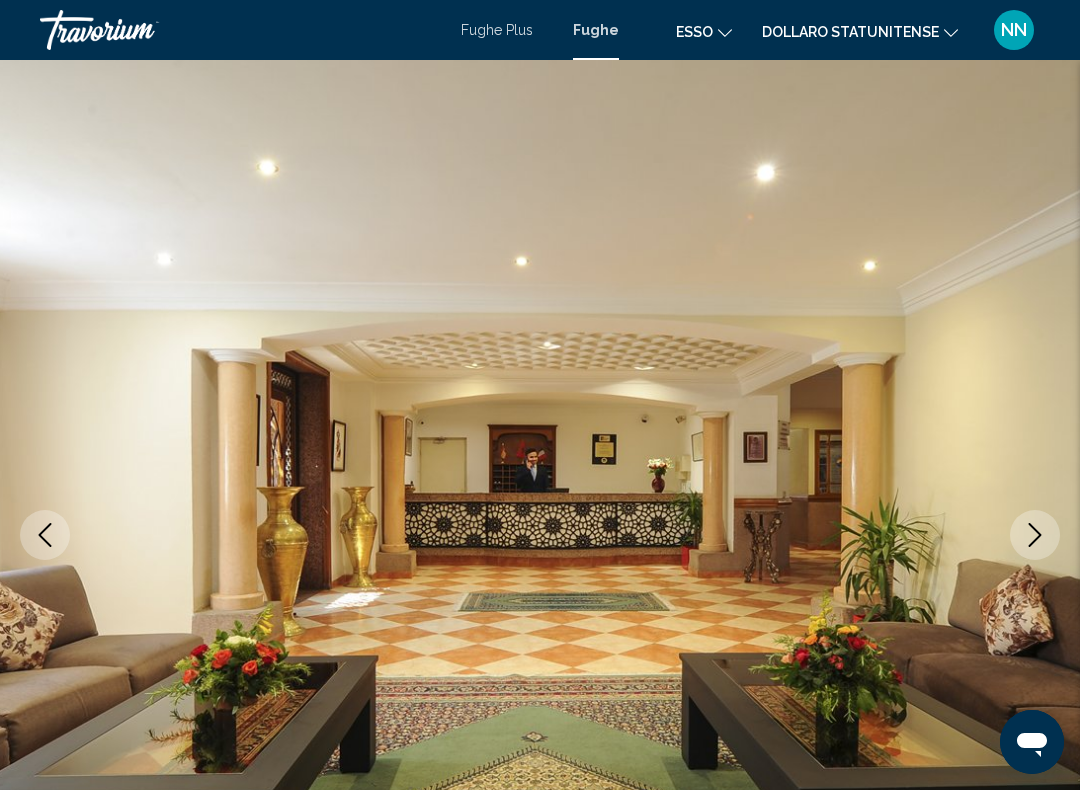 click 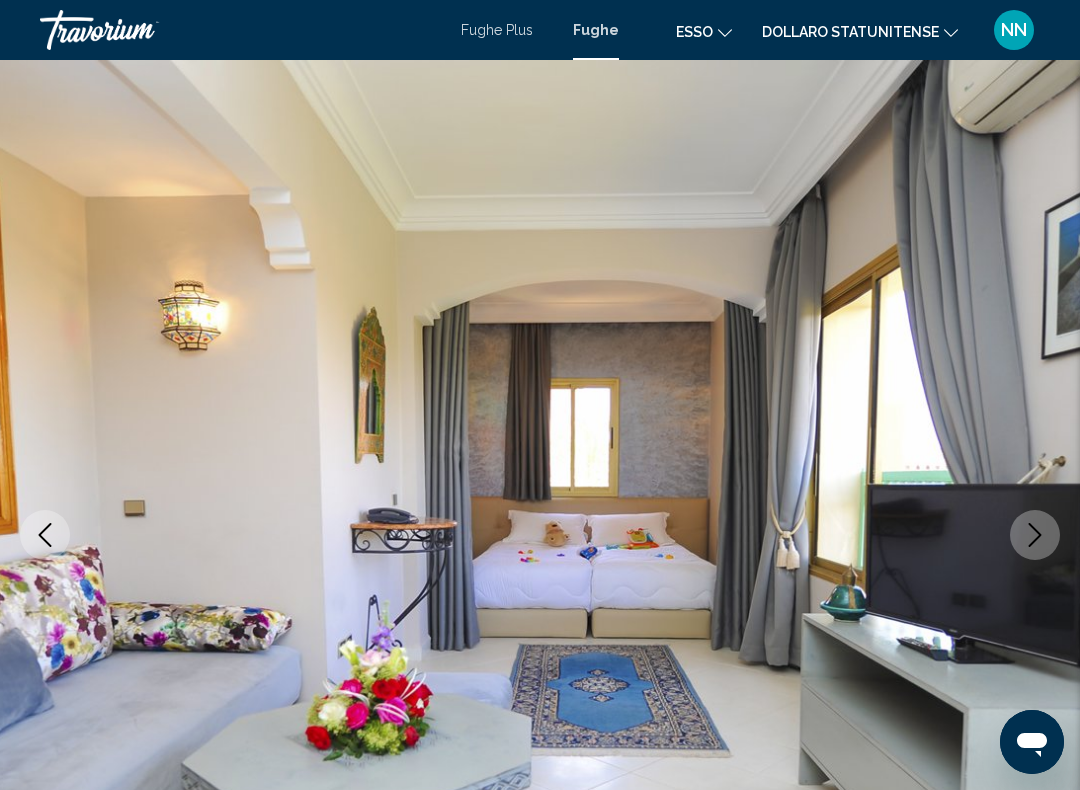 click 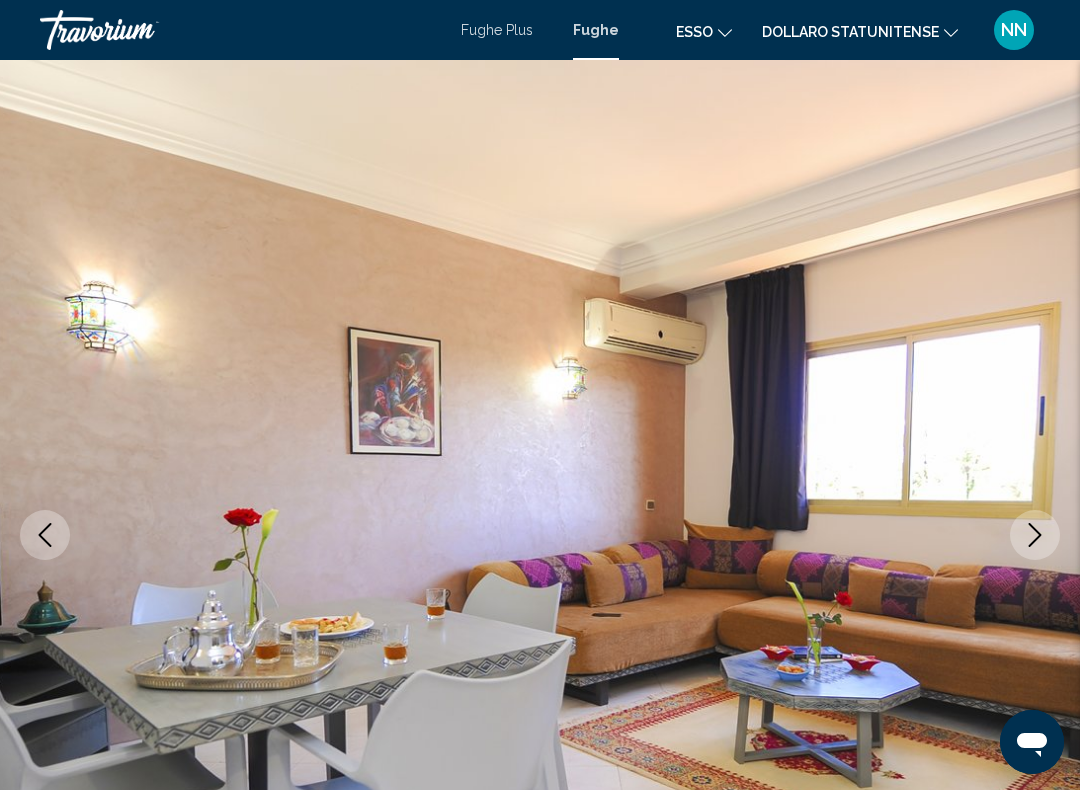 scroll, scrollTop: 0, scrollLeft: 0, axis: both 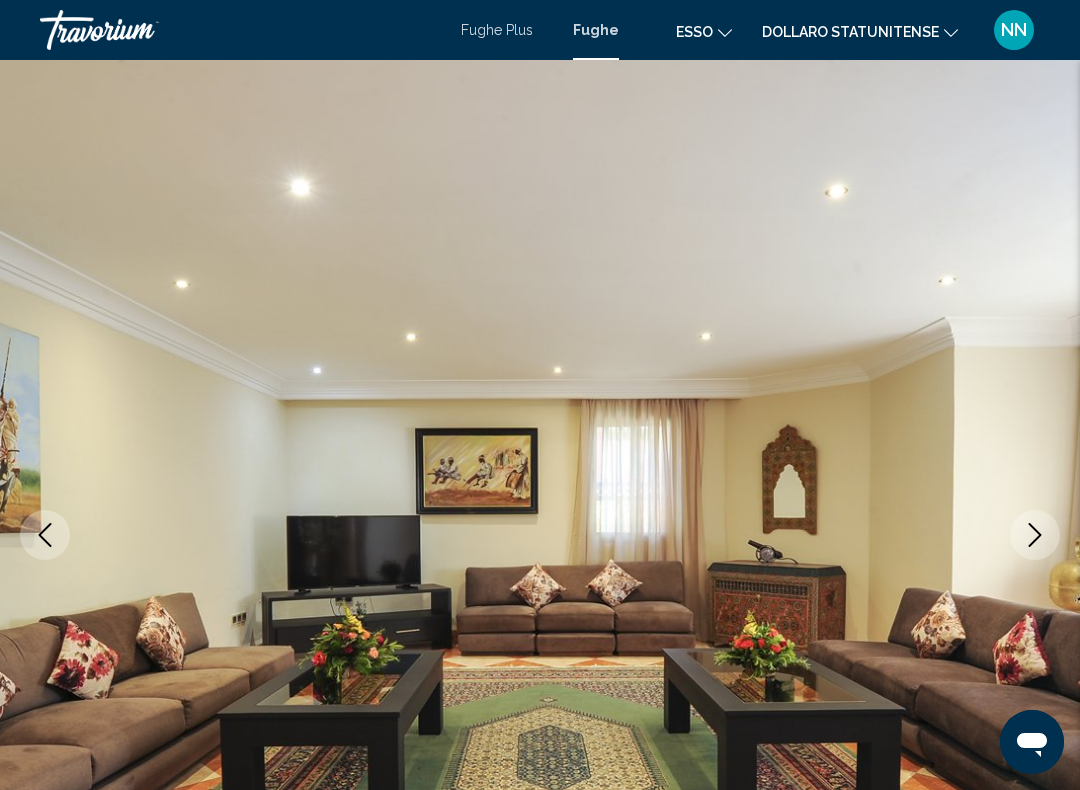 click 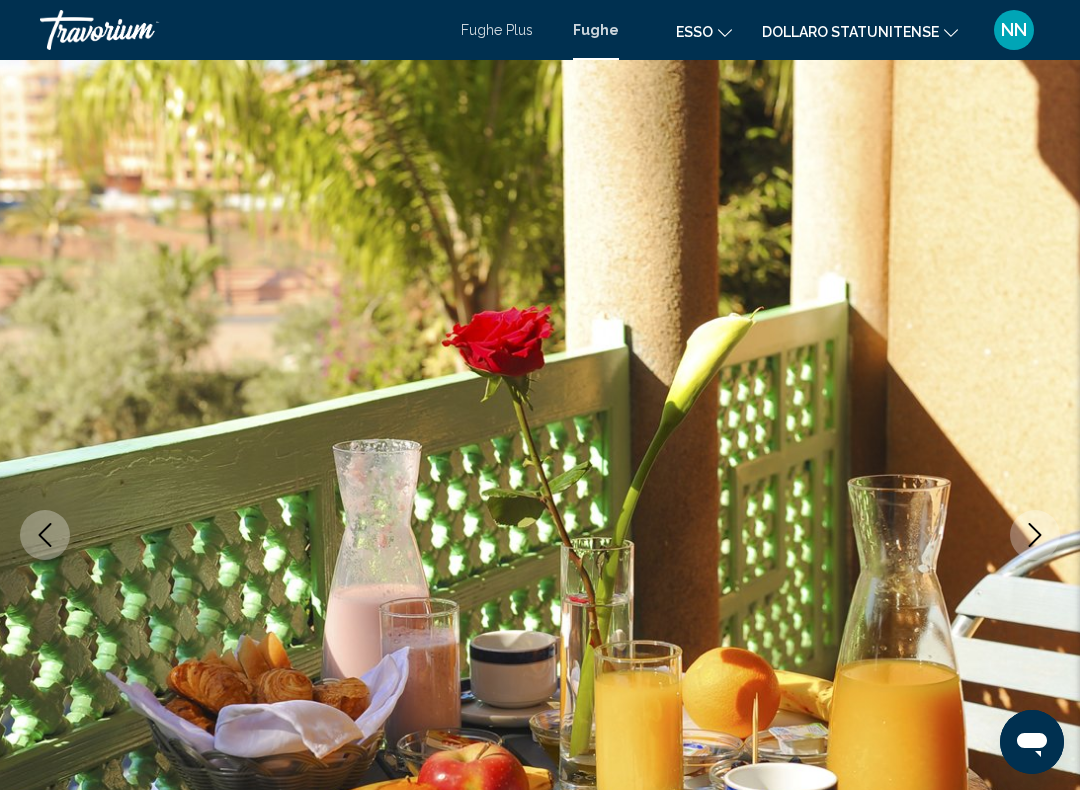 click 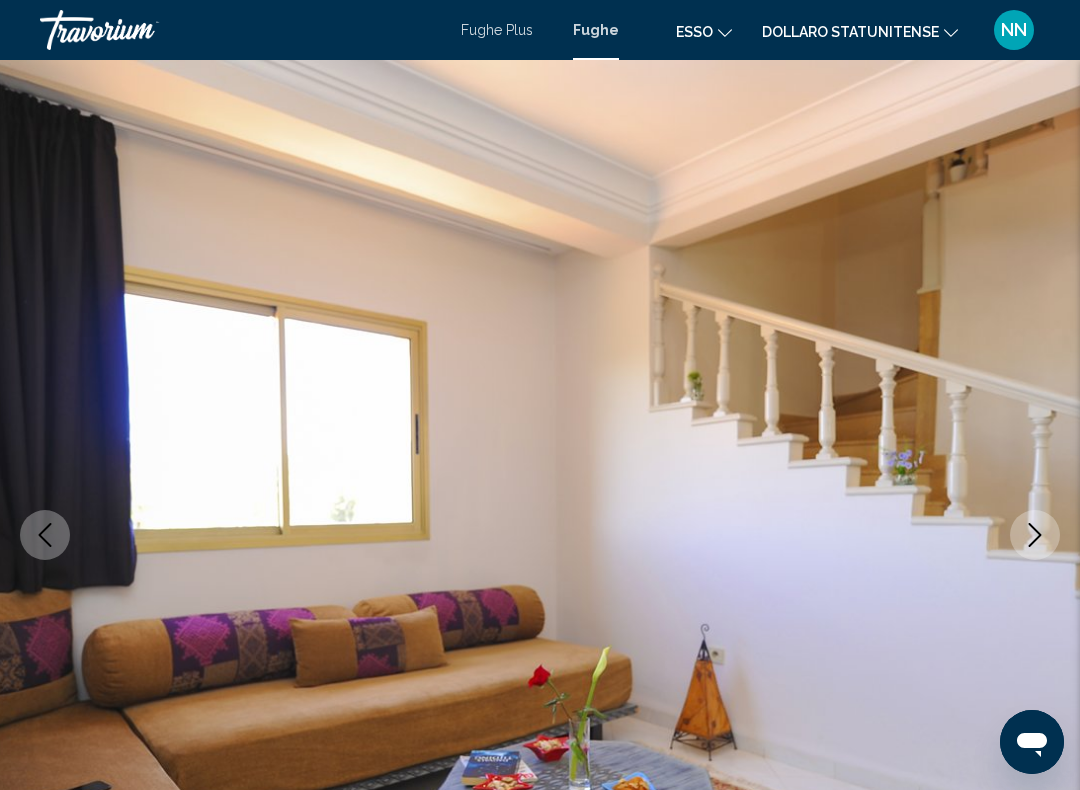 click 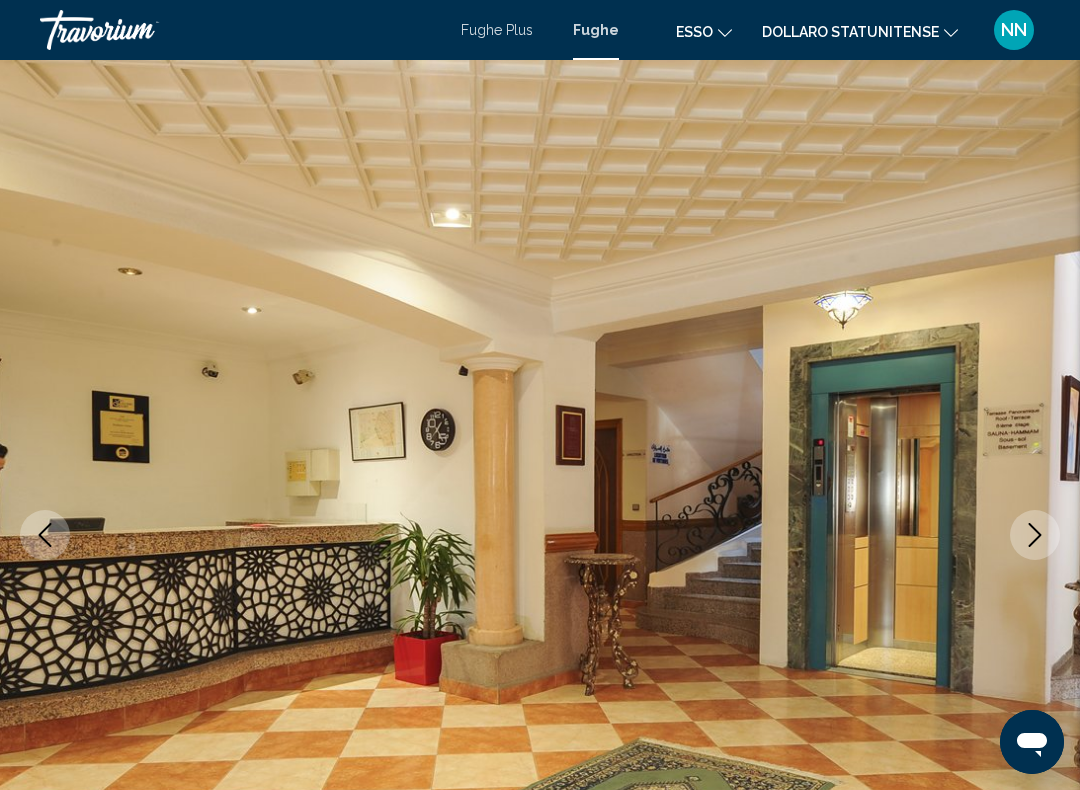 click 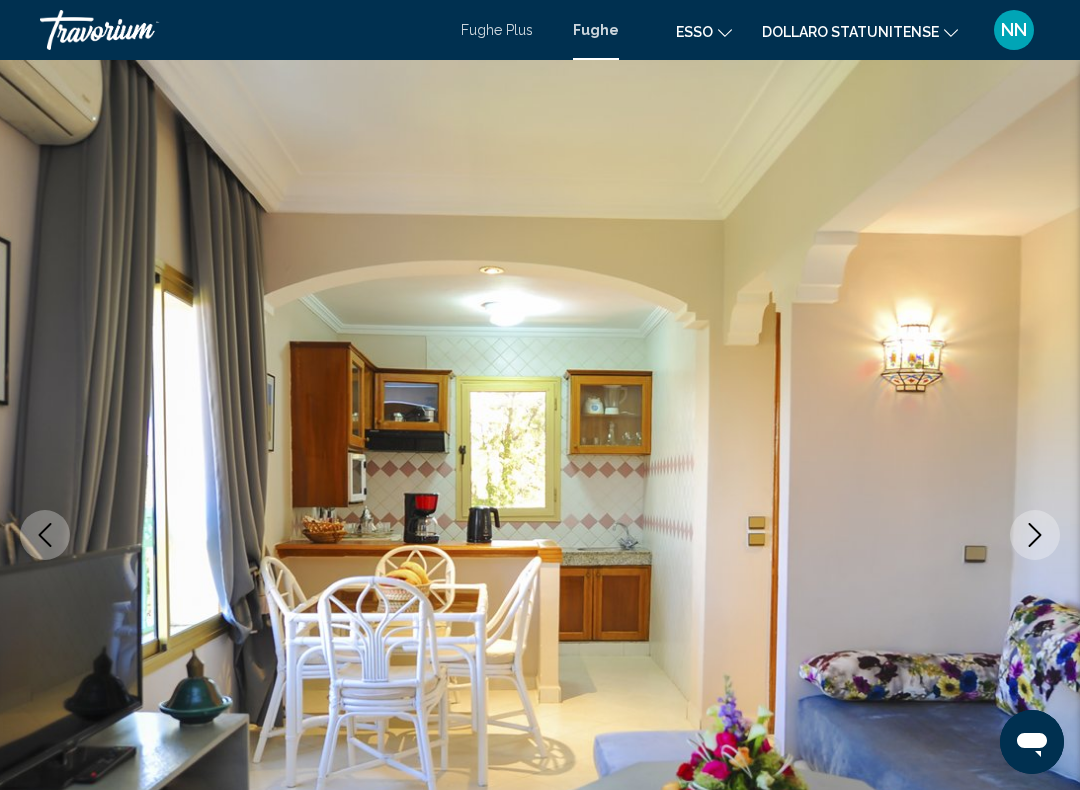 click 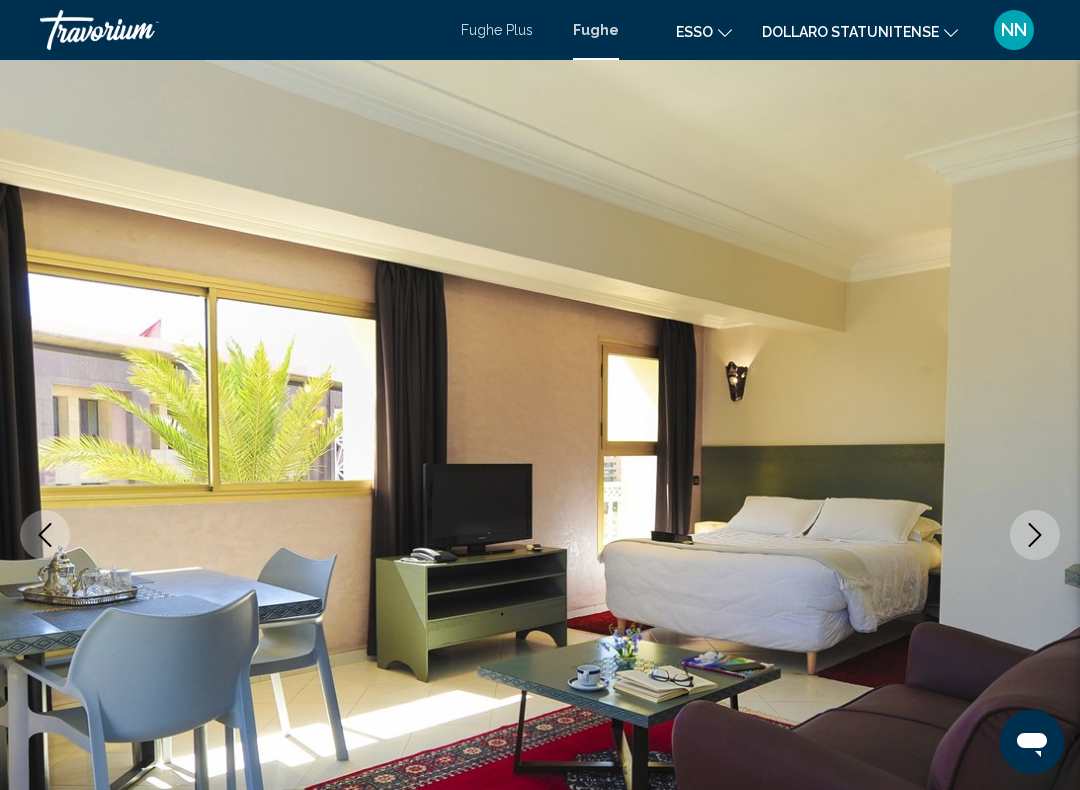 click 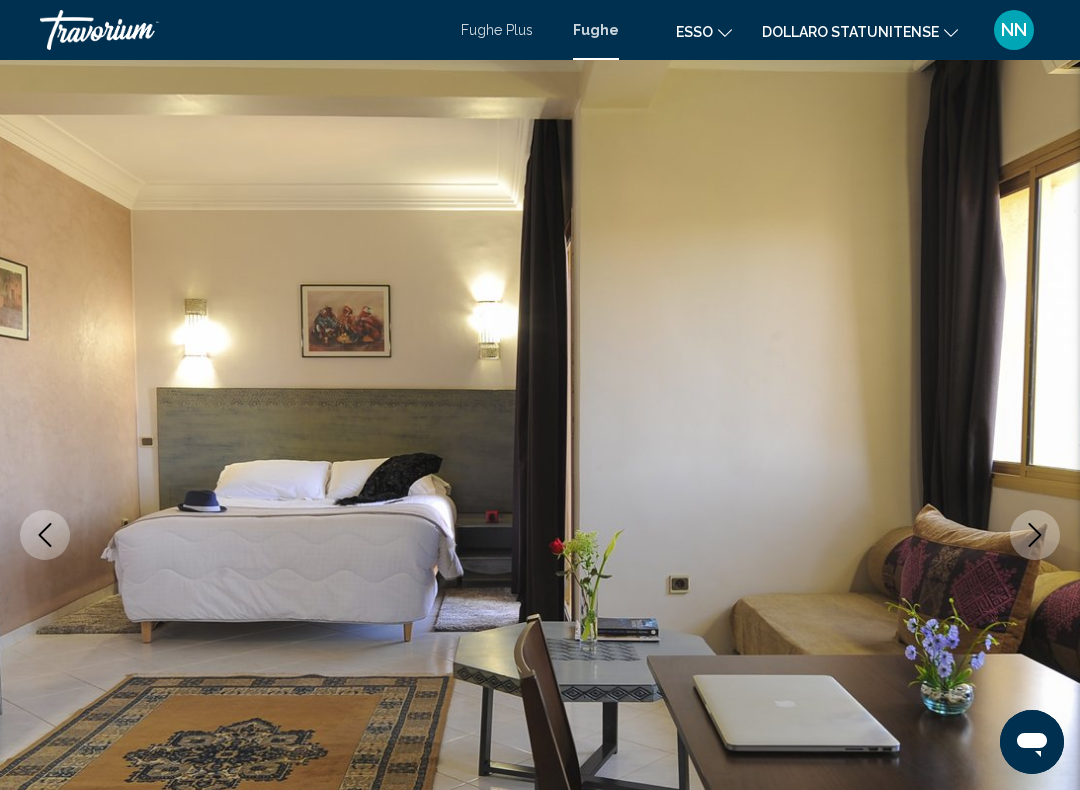 click 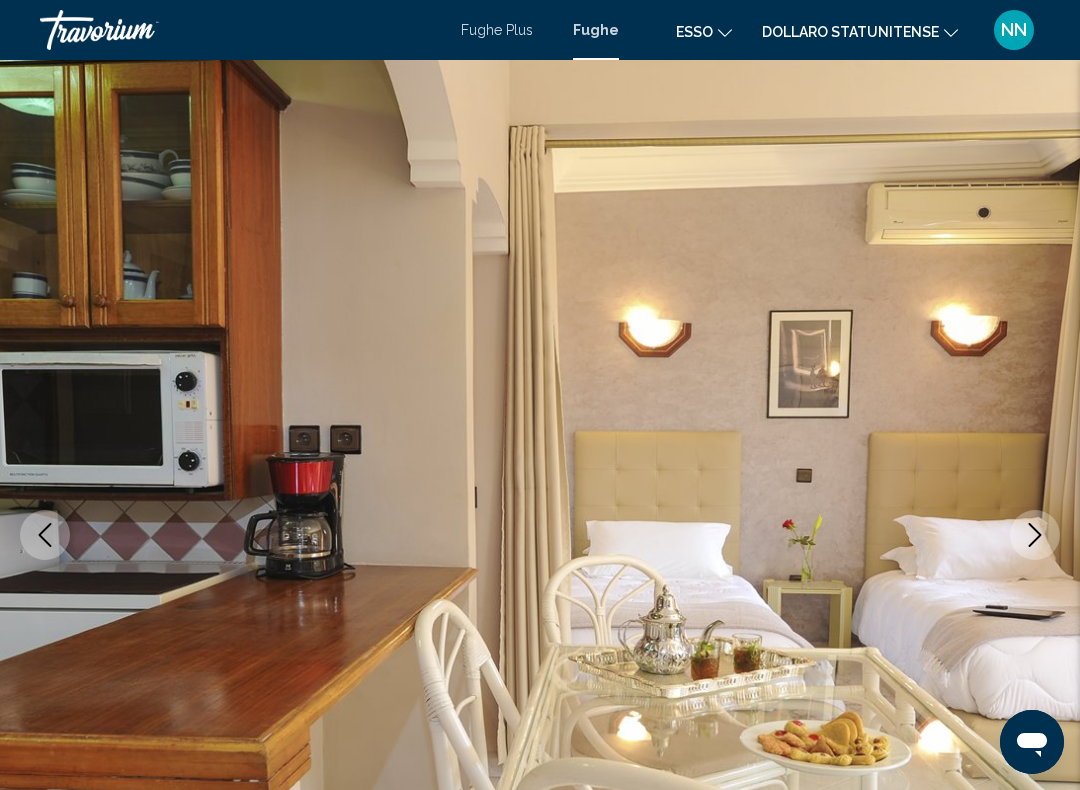 click 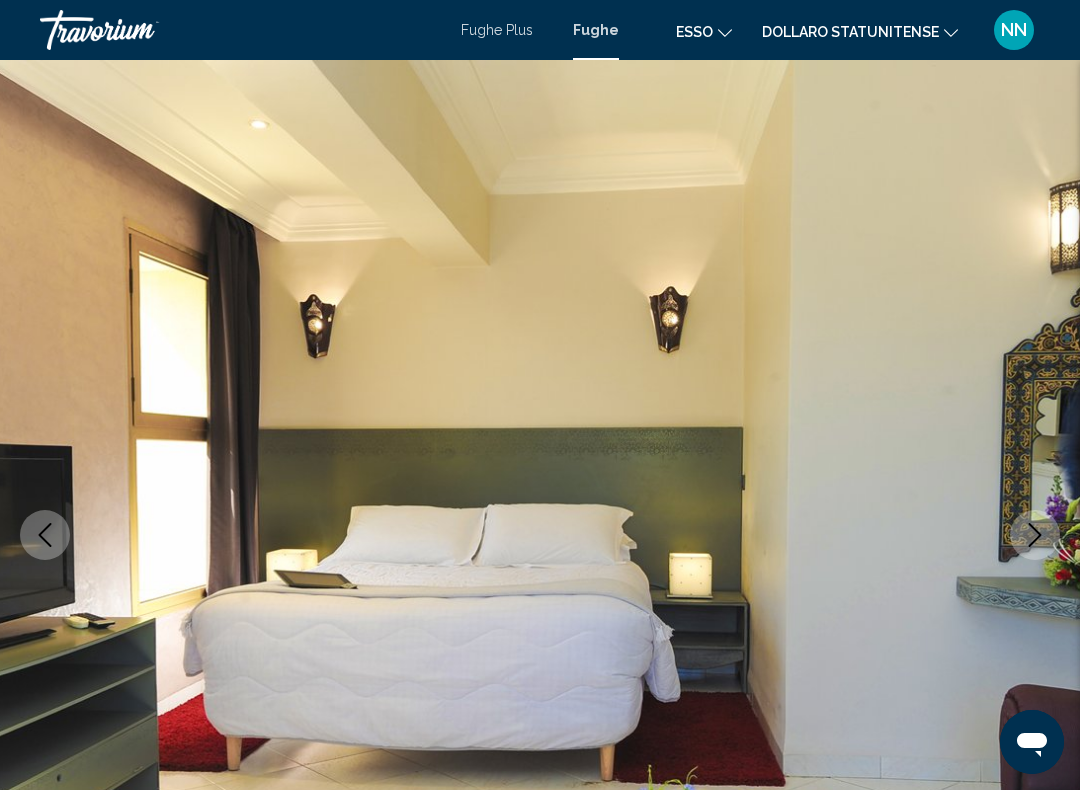 click at bounding box center [1035, 535] 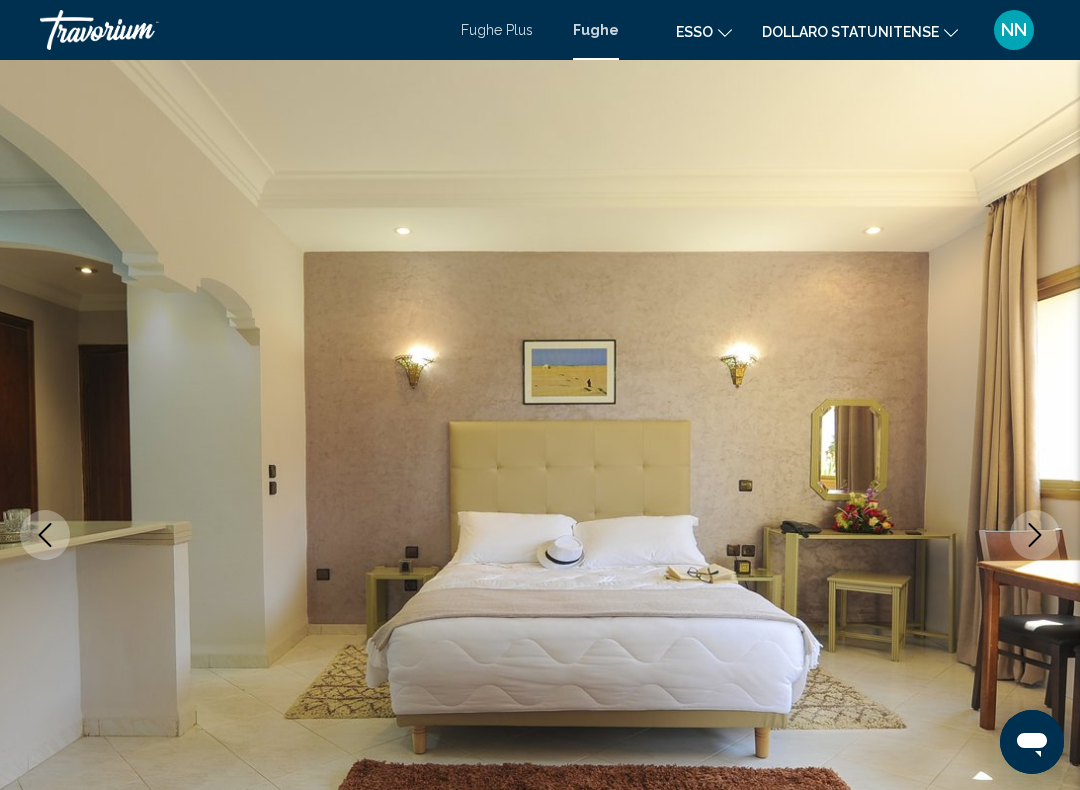 click 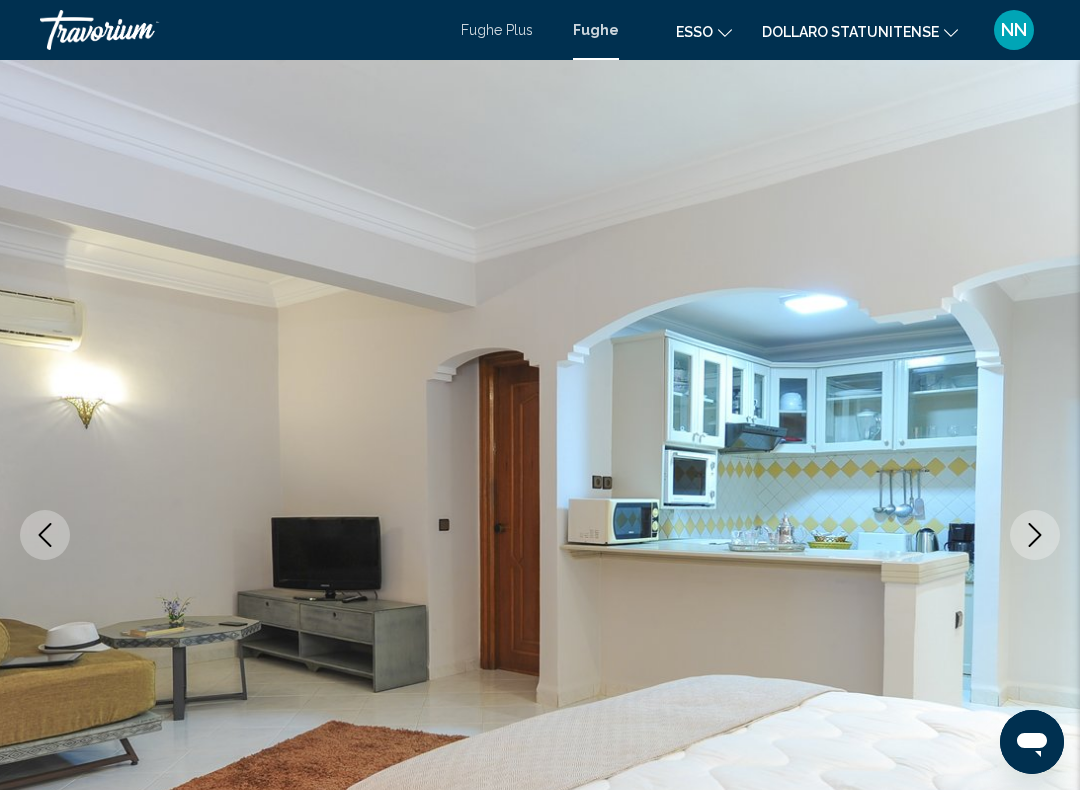 click 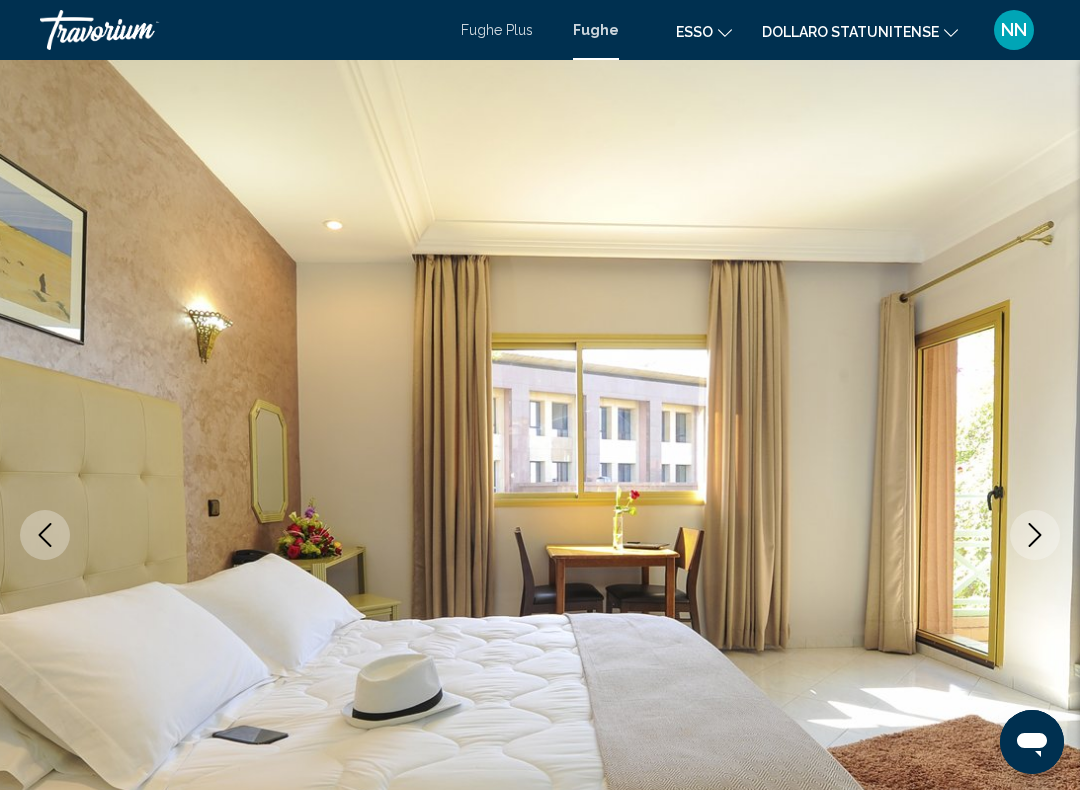 click 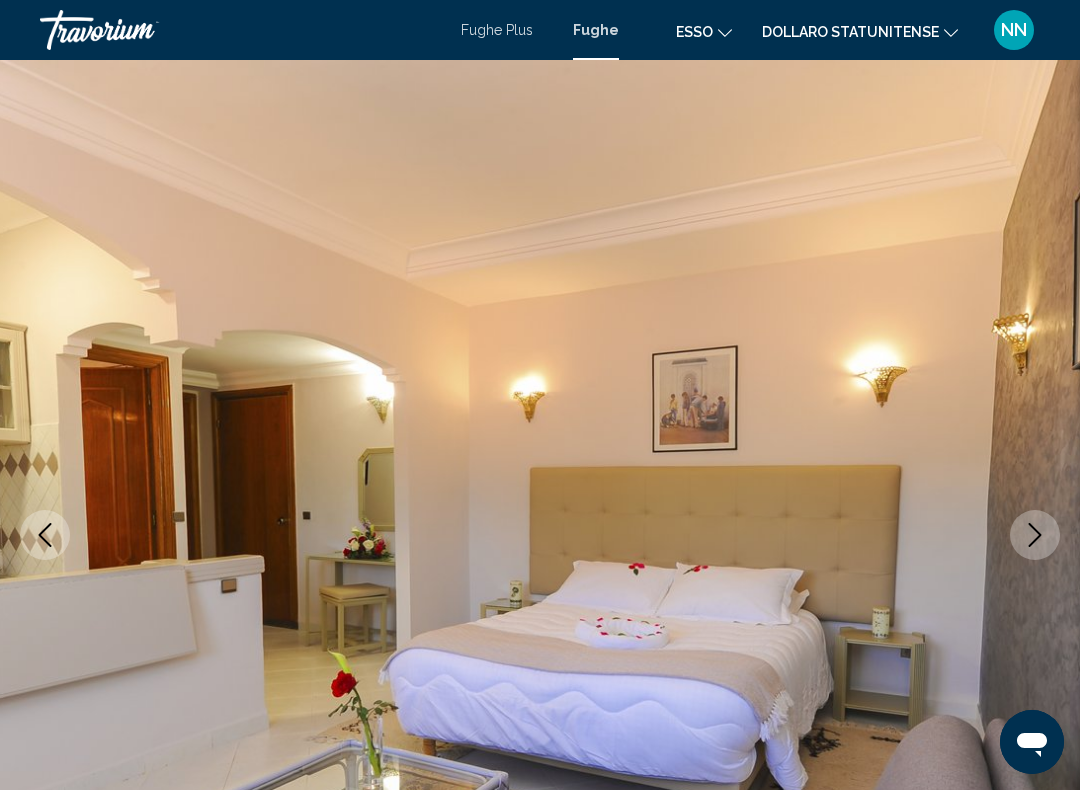 click 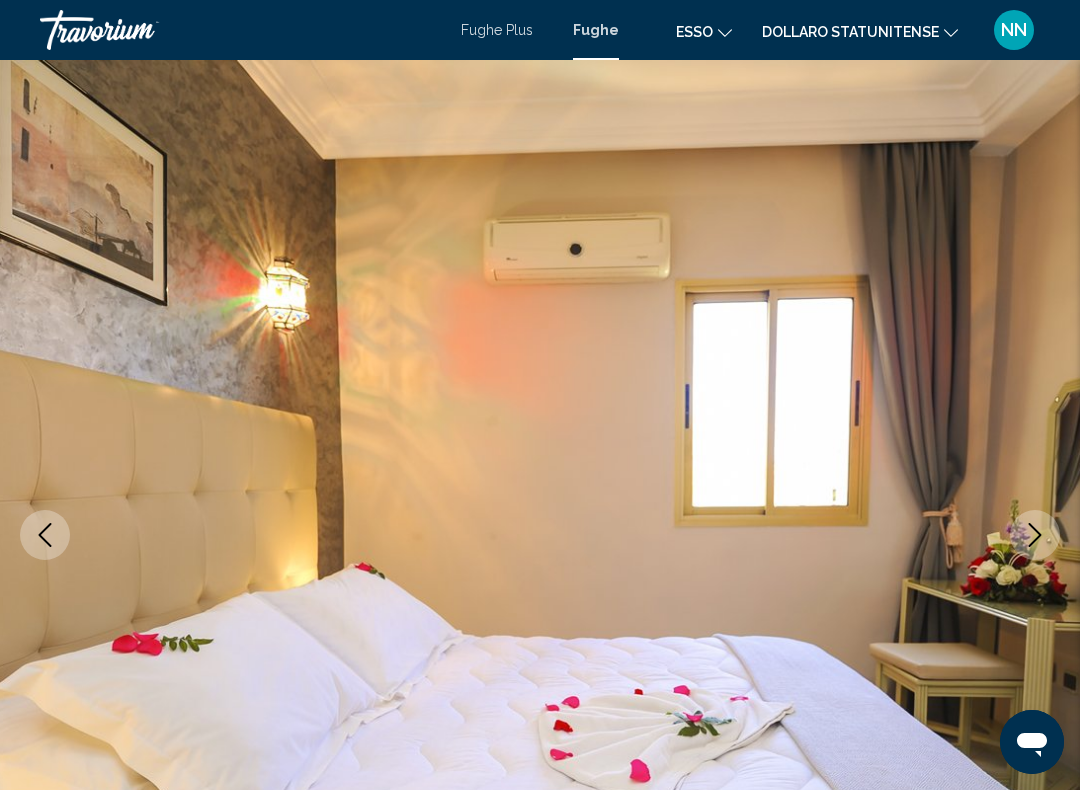 click on "Fughe Plus" at bounding box center (497, 30) 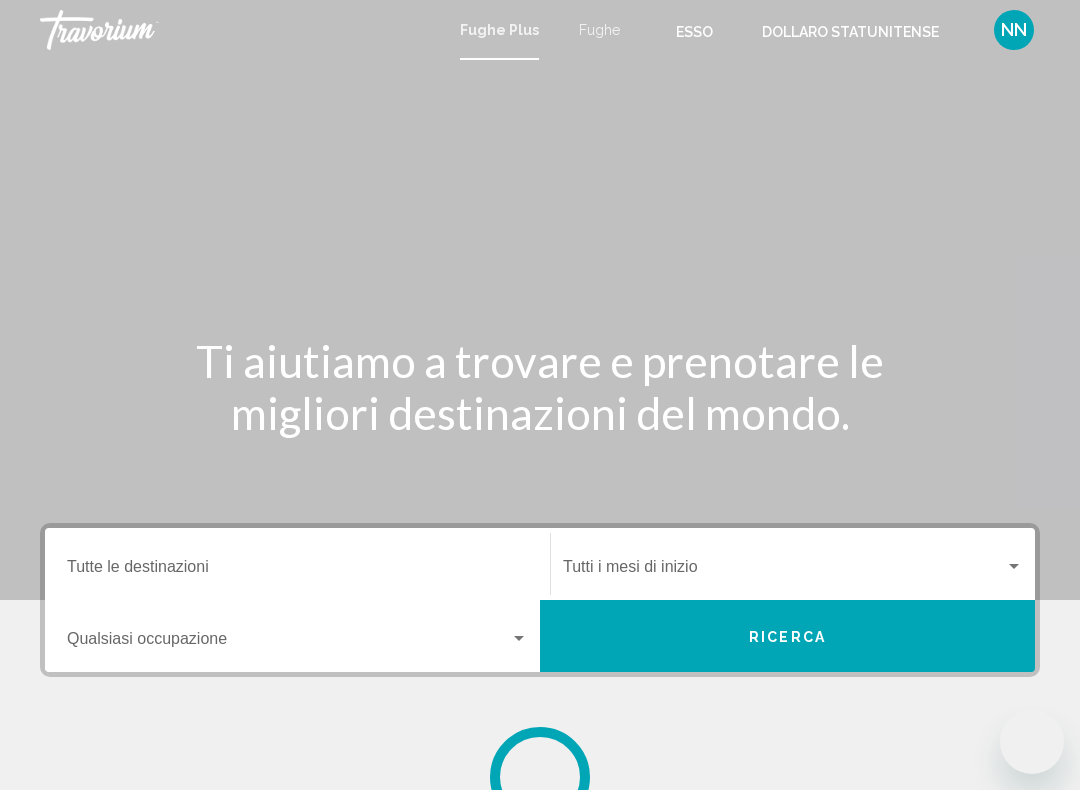 scroll, scrollTop: 0, scrollLeft: 0, axis: both 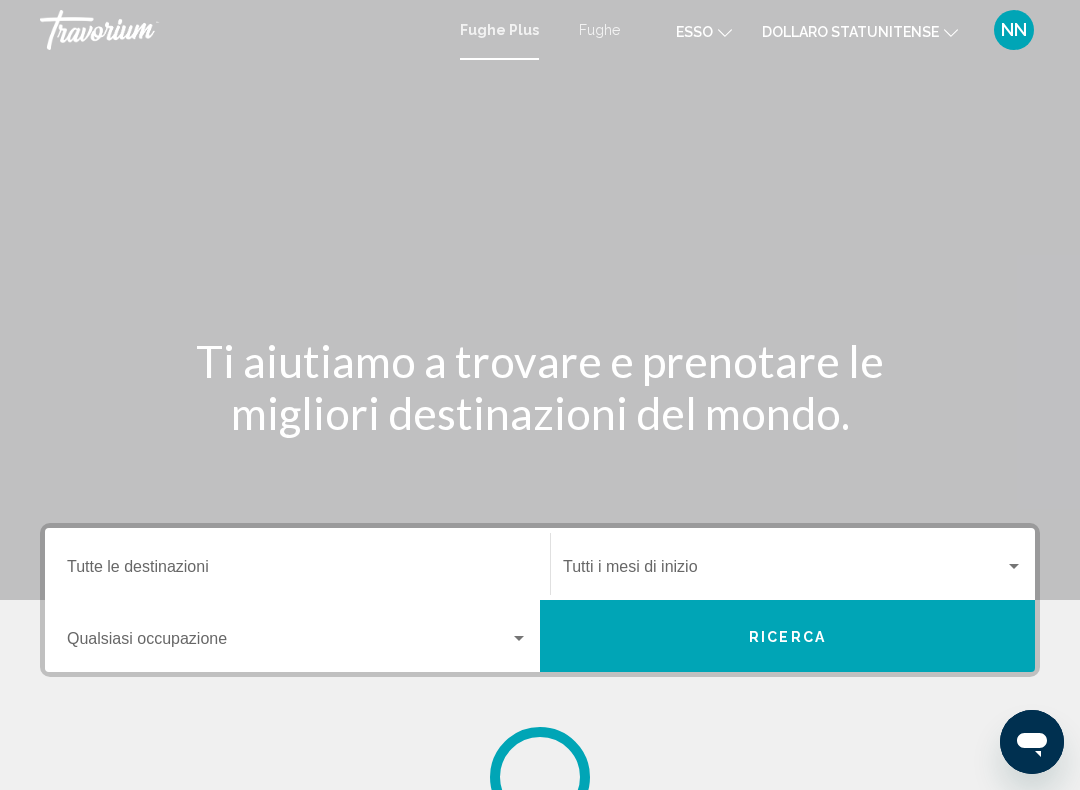 click on "Destinazione Tutte le destinazioni" at bounding box center (297, 571) 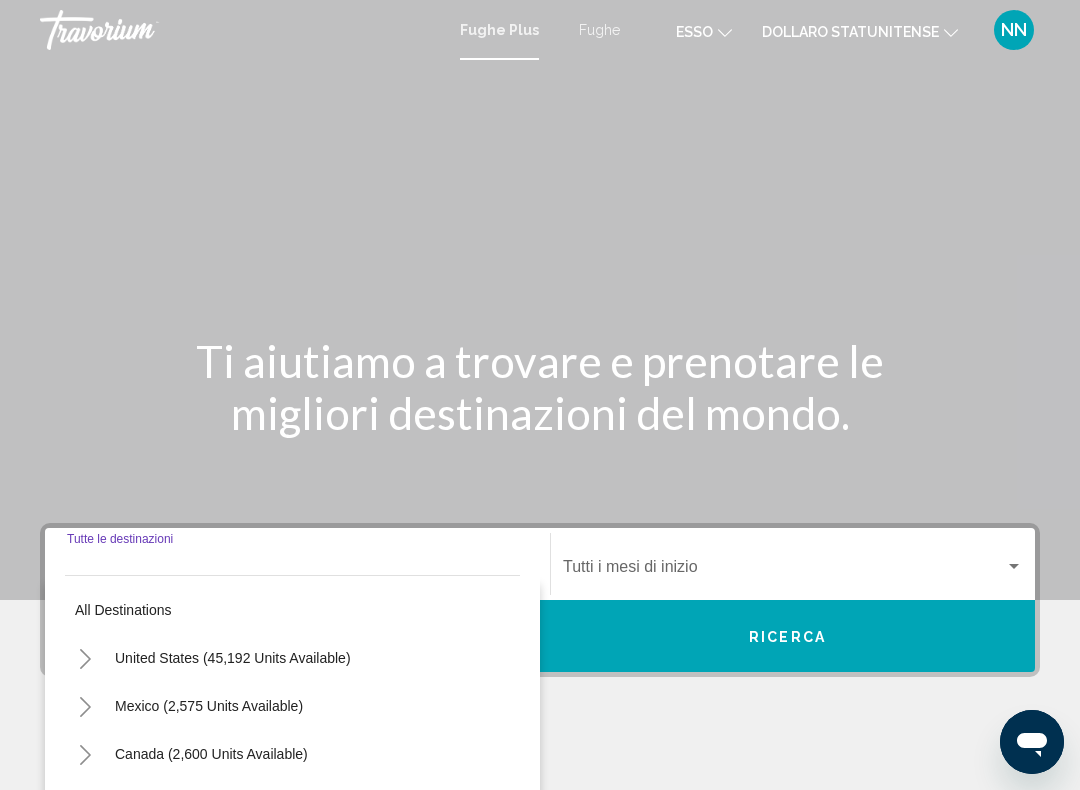 scroll, scrollTop: 0, scrollLeft: 0, axis: both 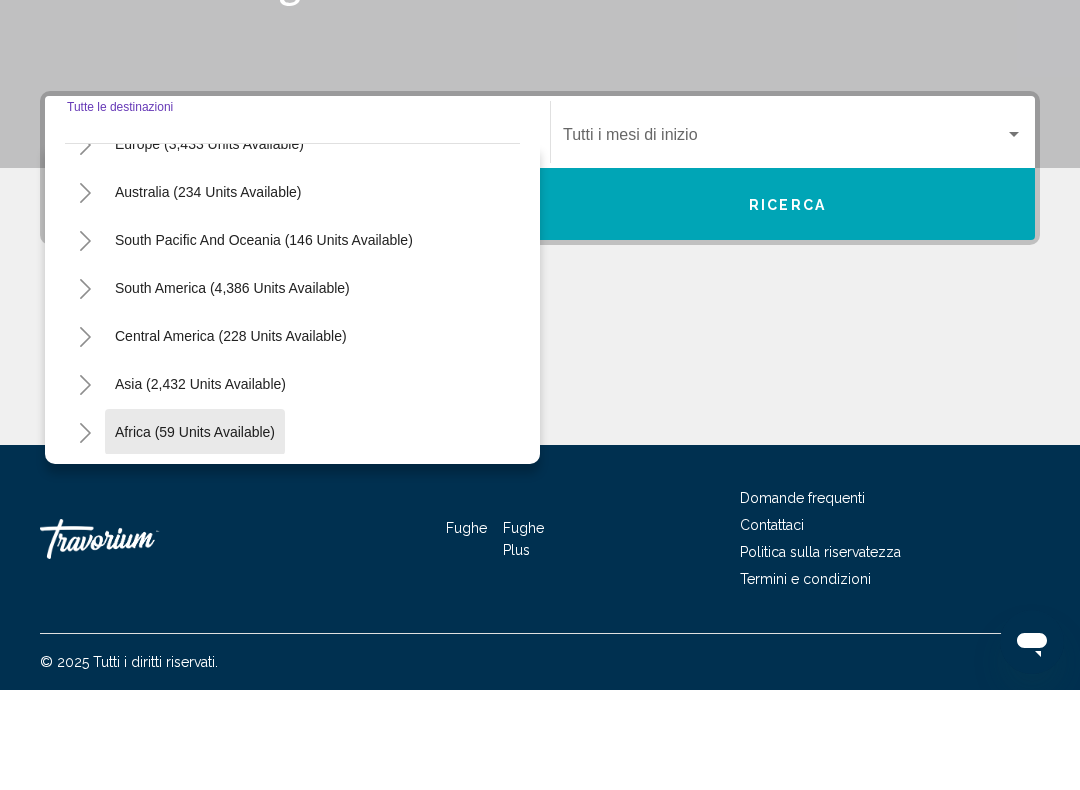 click on "Africa (59 units available)" at bounding box center (217, 580) 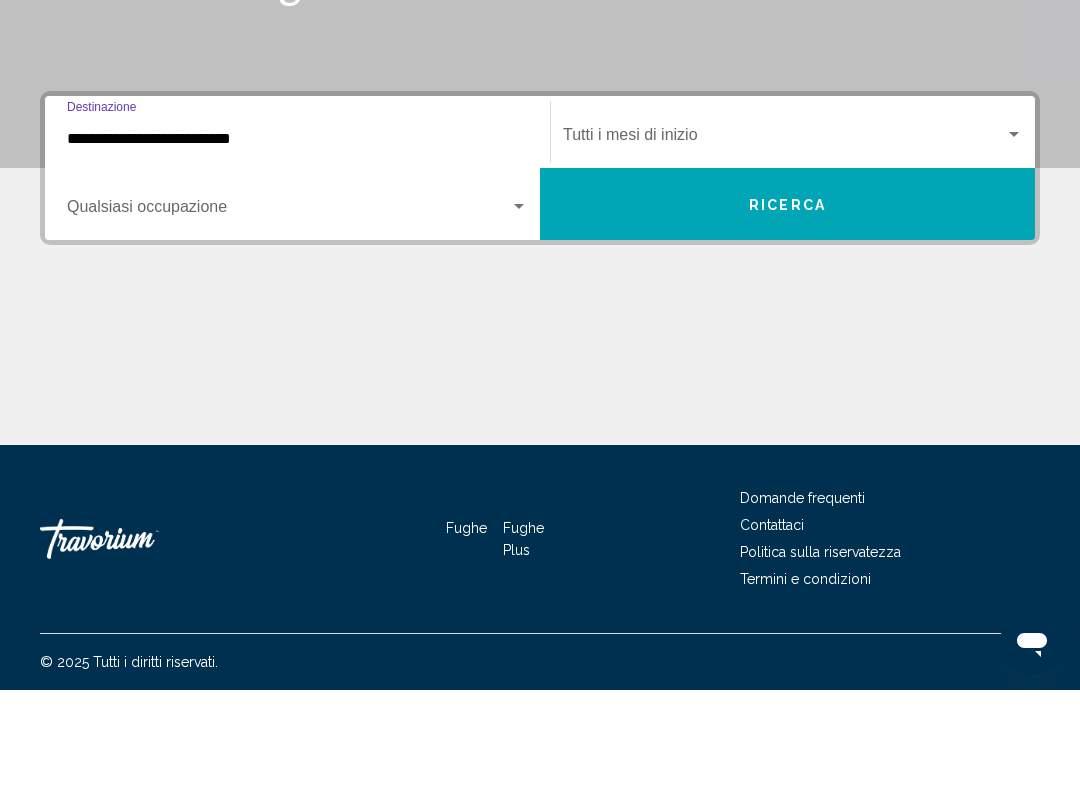 click at bounding box center (288, 311) 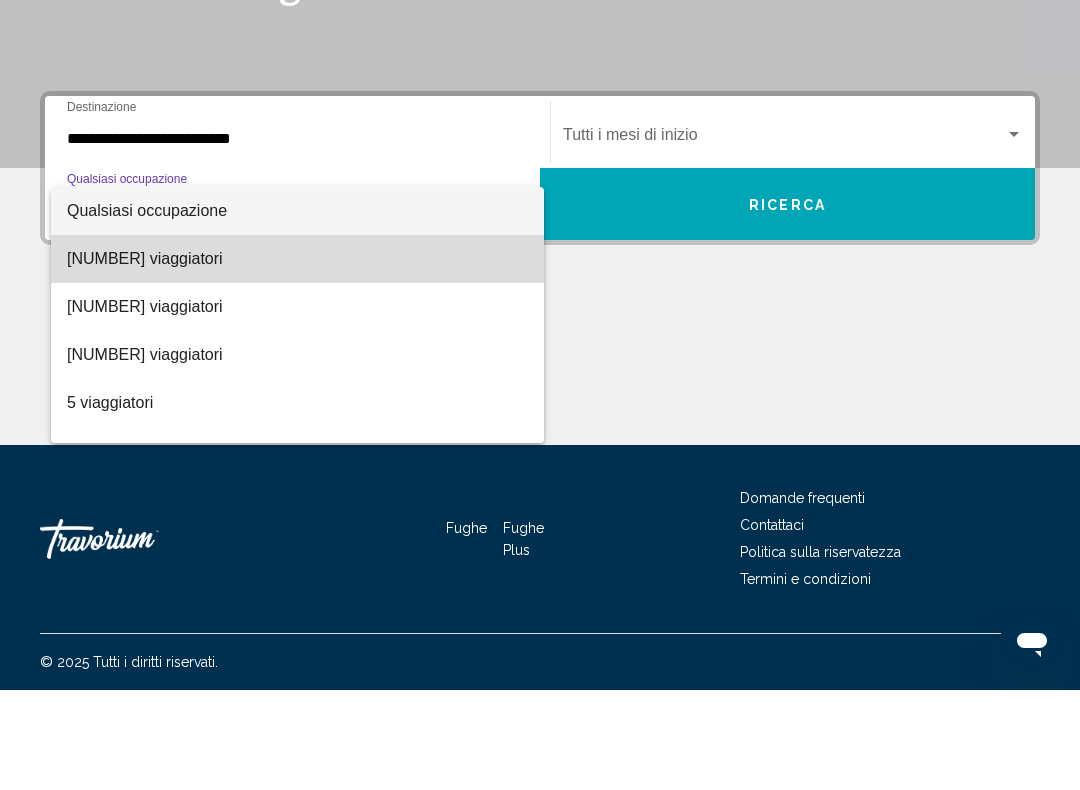 click on "[NUMBER] viaggiatori" at bounding box center (145, 358) 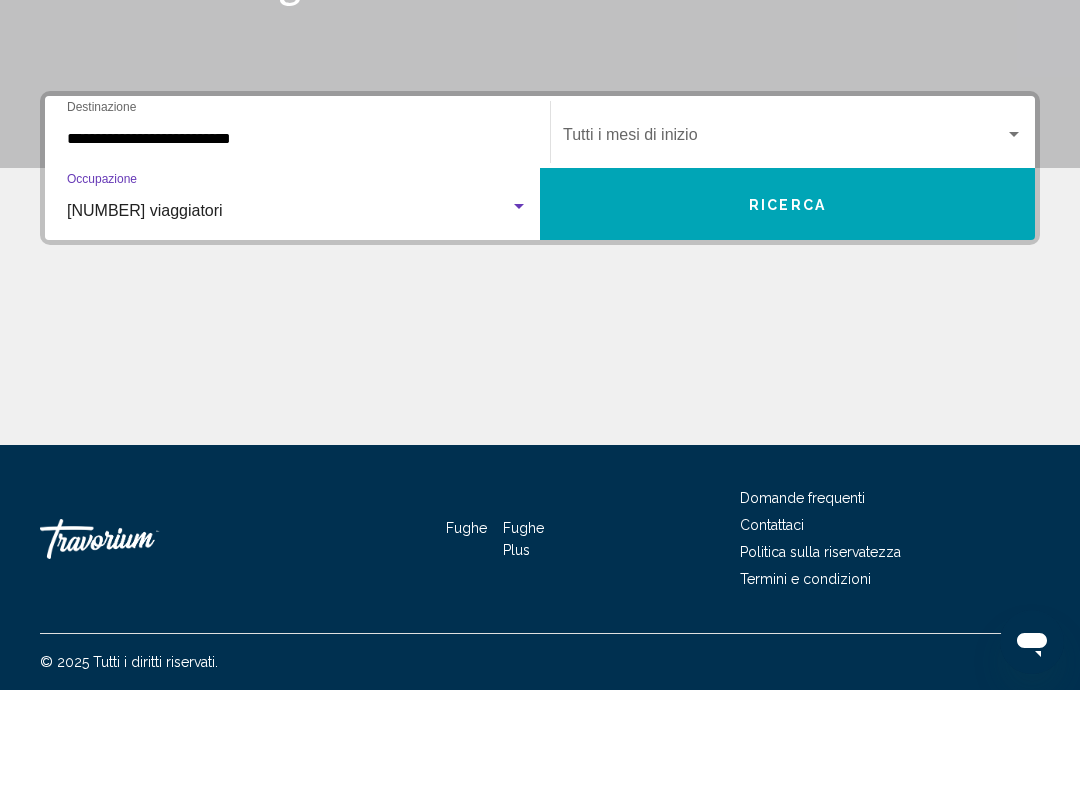 click on "Mese di inizio Tutti i mesi di inizio" 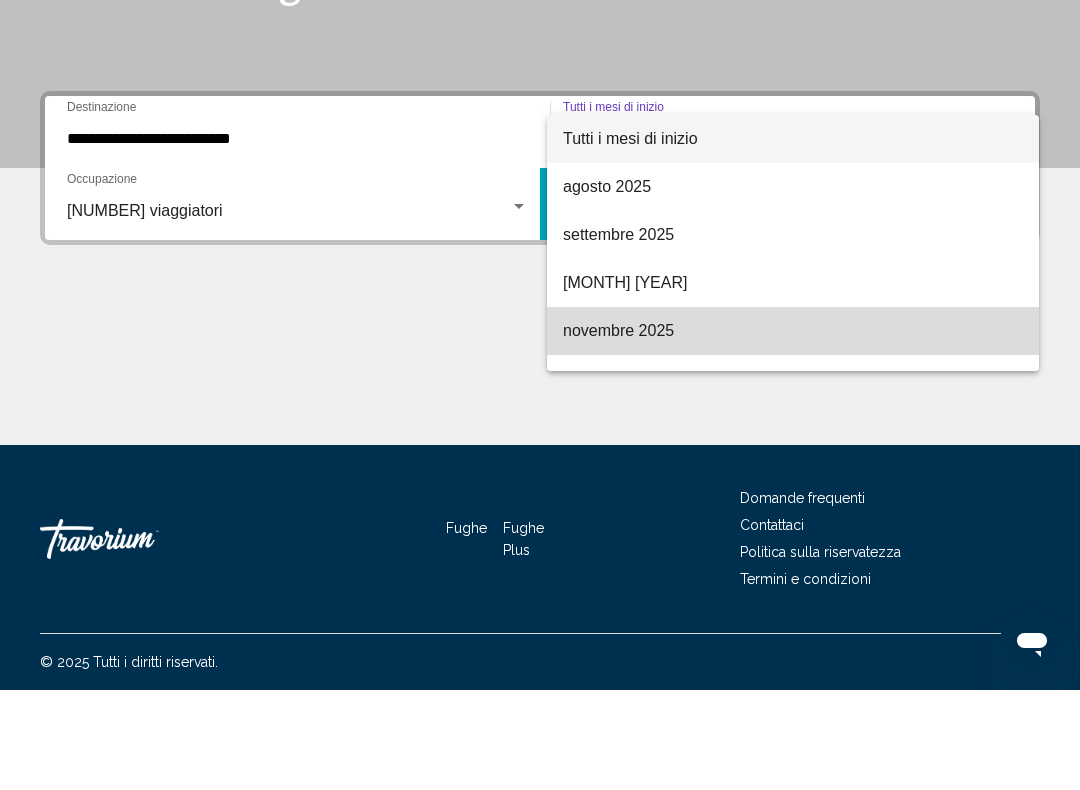 click on "novembre 2025" at bounding box center (618, 430) 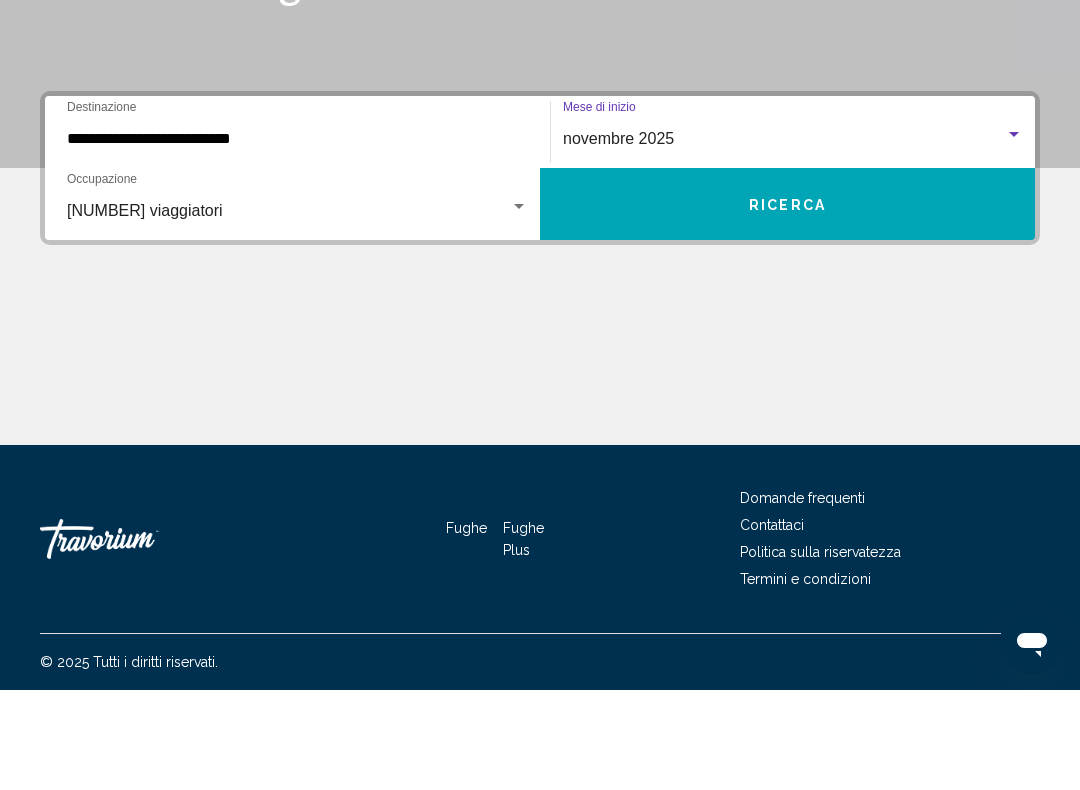 click on "**********" at bounding box center [297, 239] 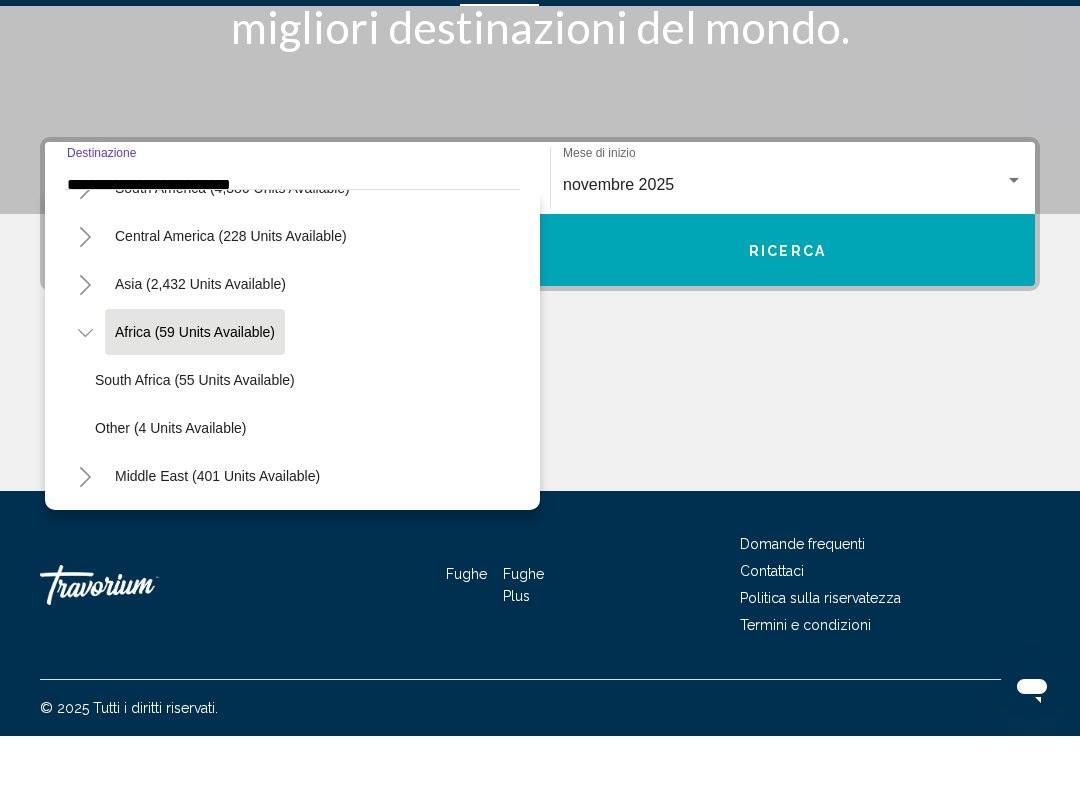 scroll, scrollTop: 420, scrollLeft: 0, axis: vertical 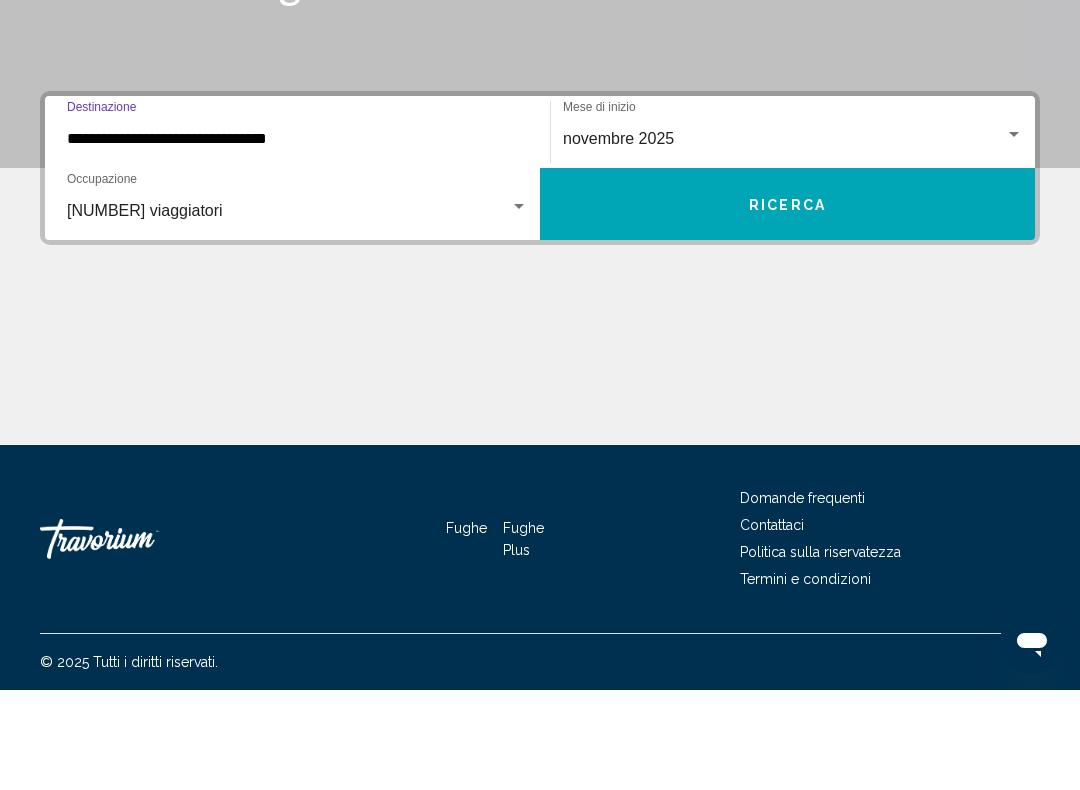 click on "**********" at bounding box center [297, 239] 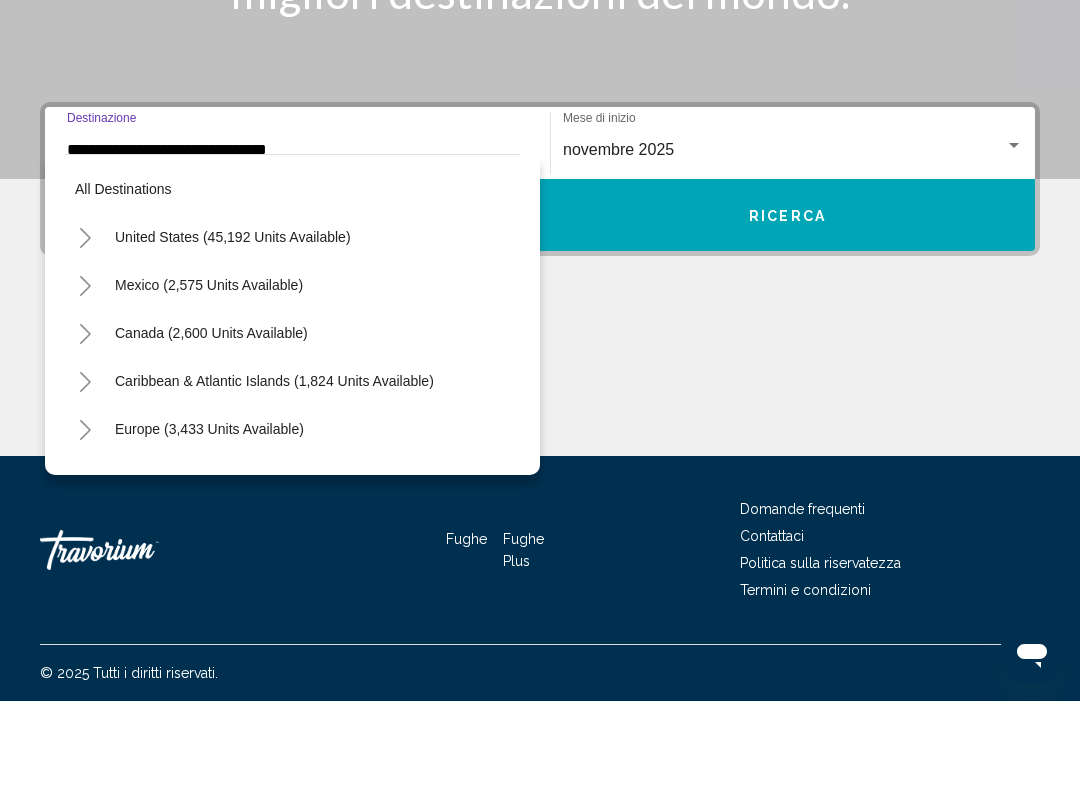 scroll, scrollTop: 420, scrollLeft: 0, axis: vertical 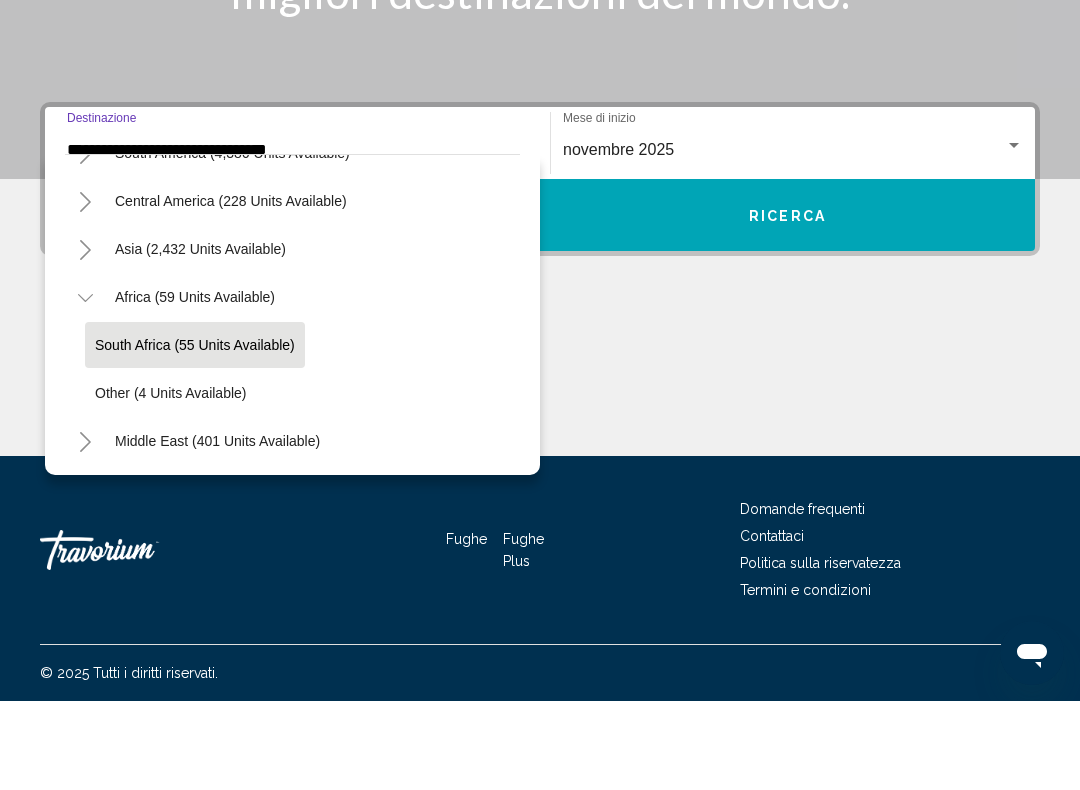 click on "South Africa (55 units available)" 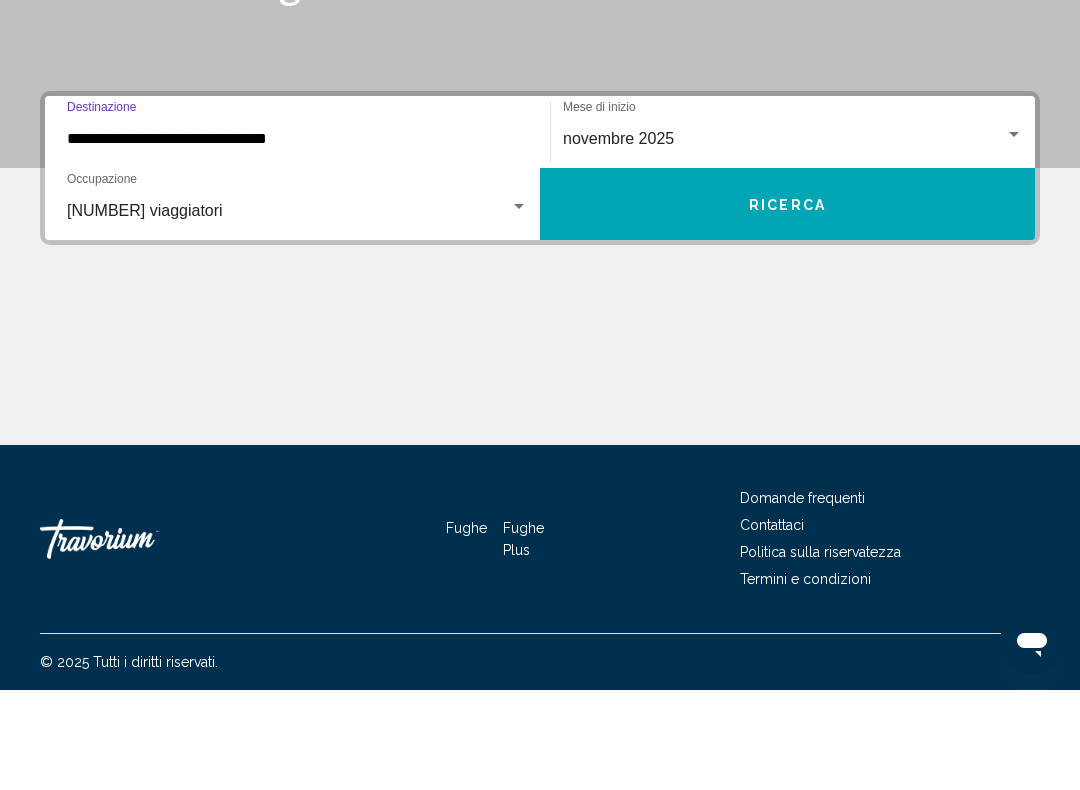 click on "Ricerca" at bounding box center (787, 305) 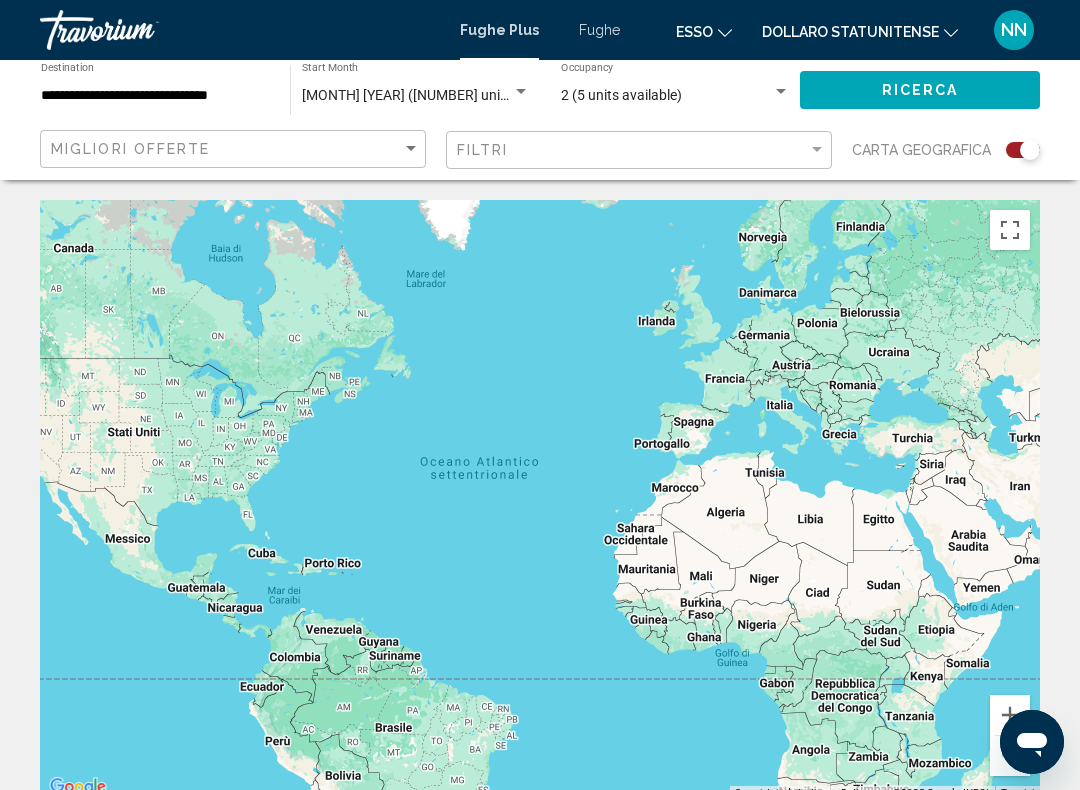 click at bounding box center [540, 500] 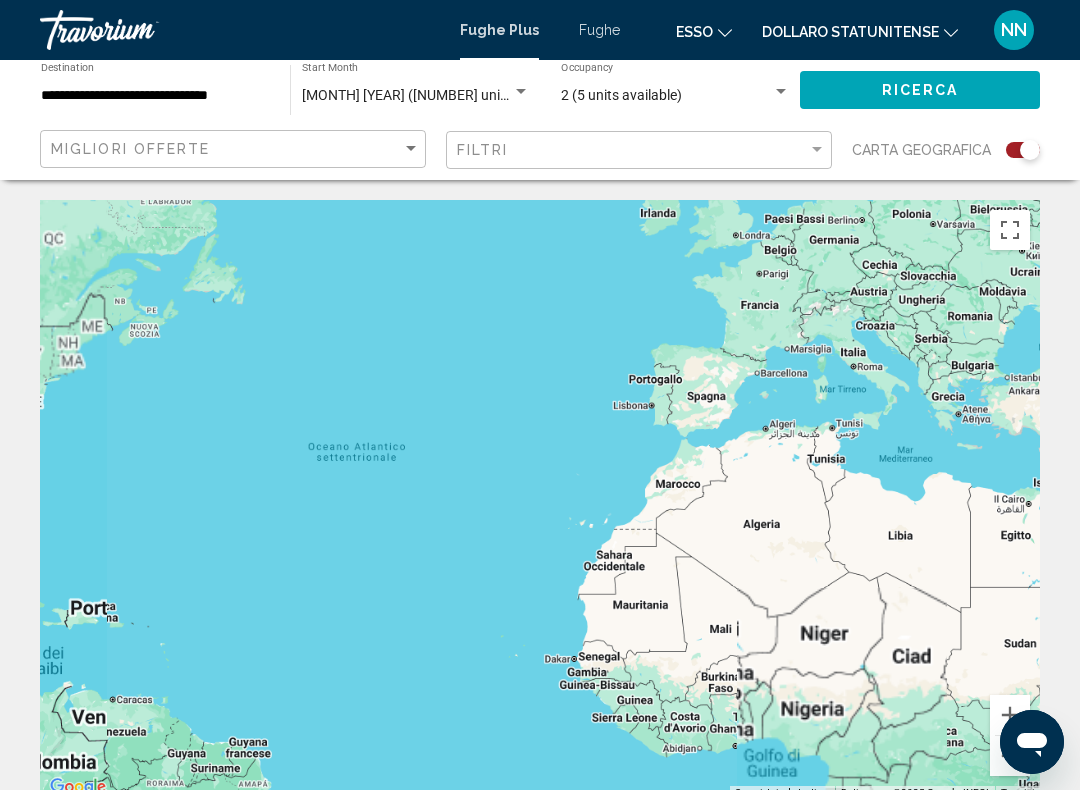 click at bounding box center (540, 500) 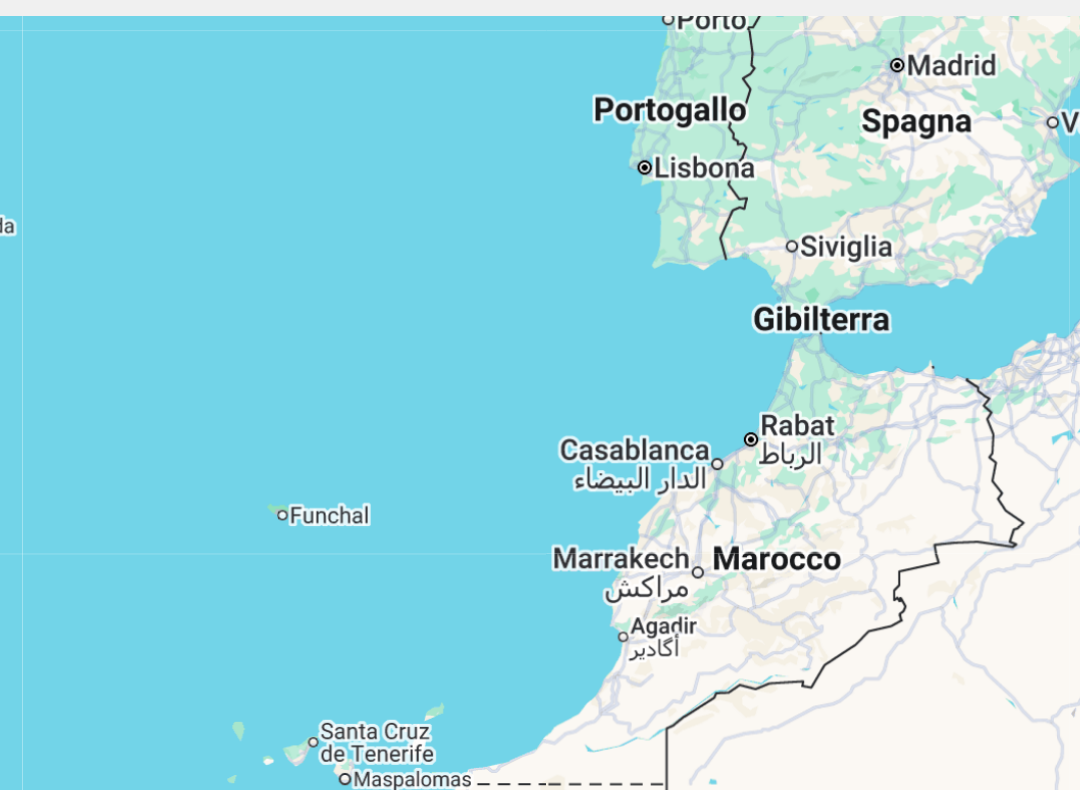 click at bounding box center [540, 500] 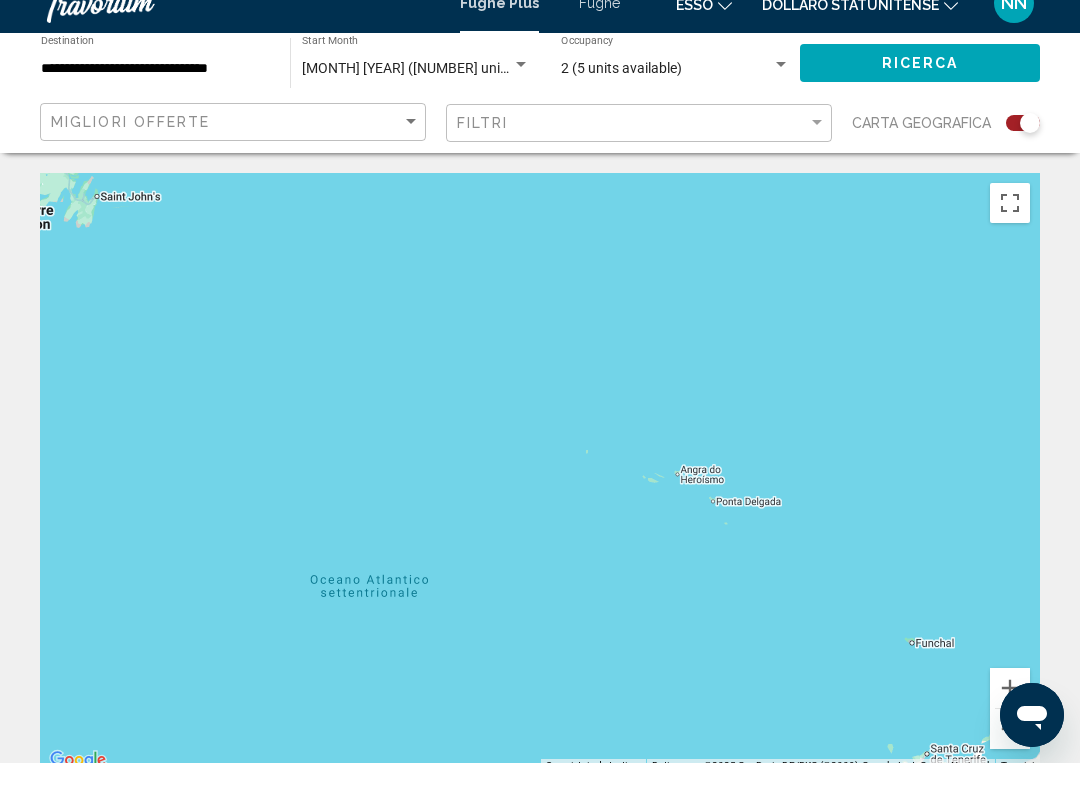 click on "**********" at bounding box center (155, 96) 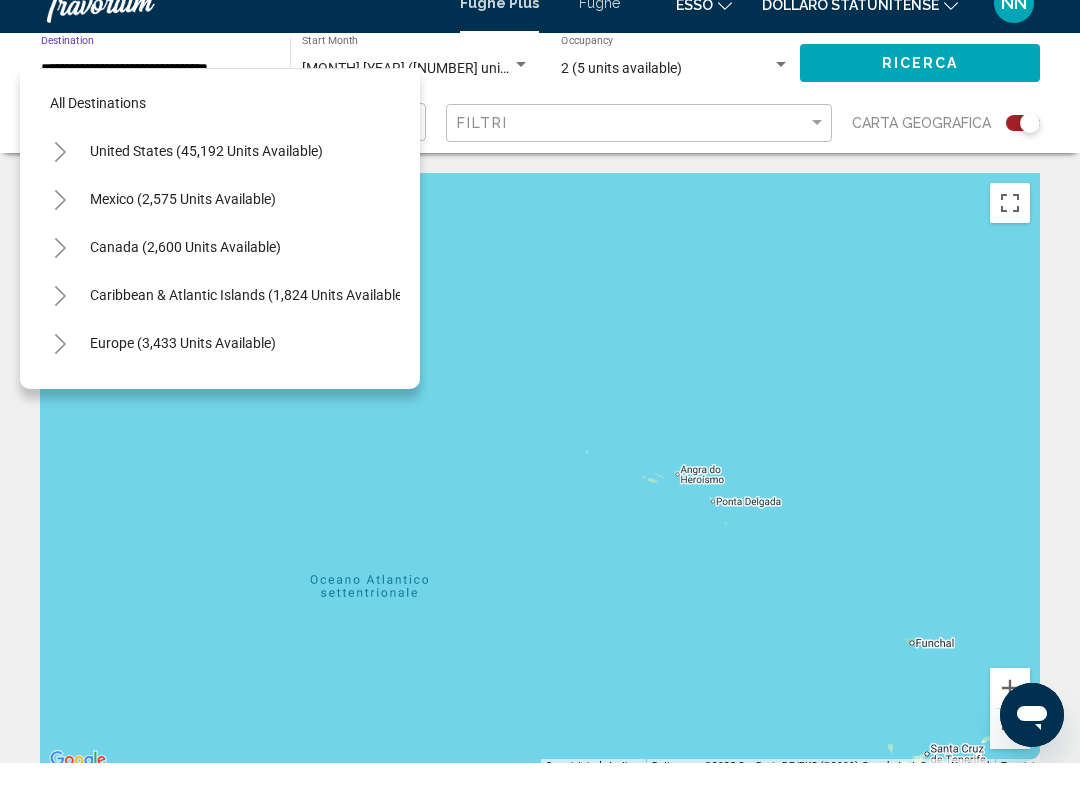 scroll, scrollTop: 420, scrollLeft: 0, axis: vertical 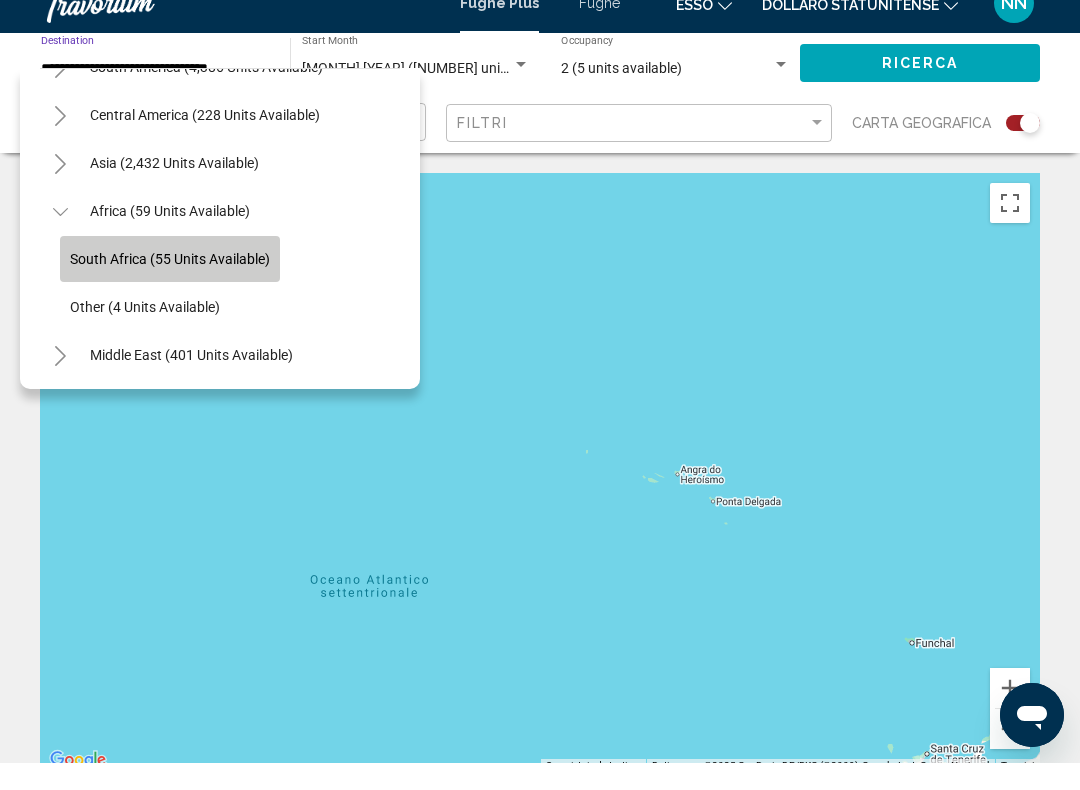 click on "South Africa (55 units available)" 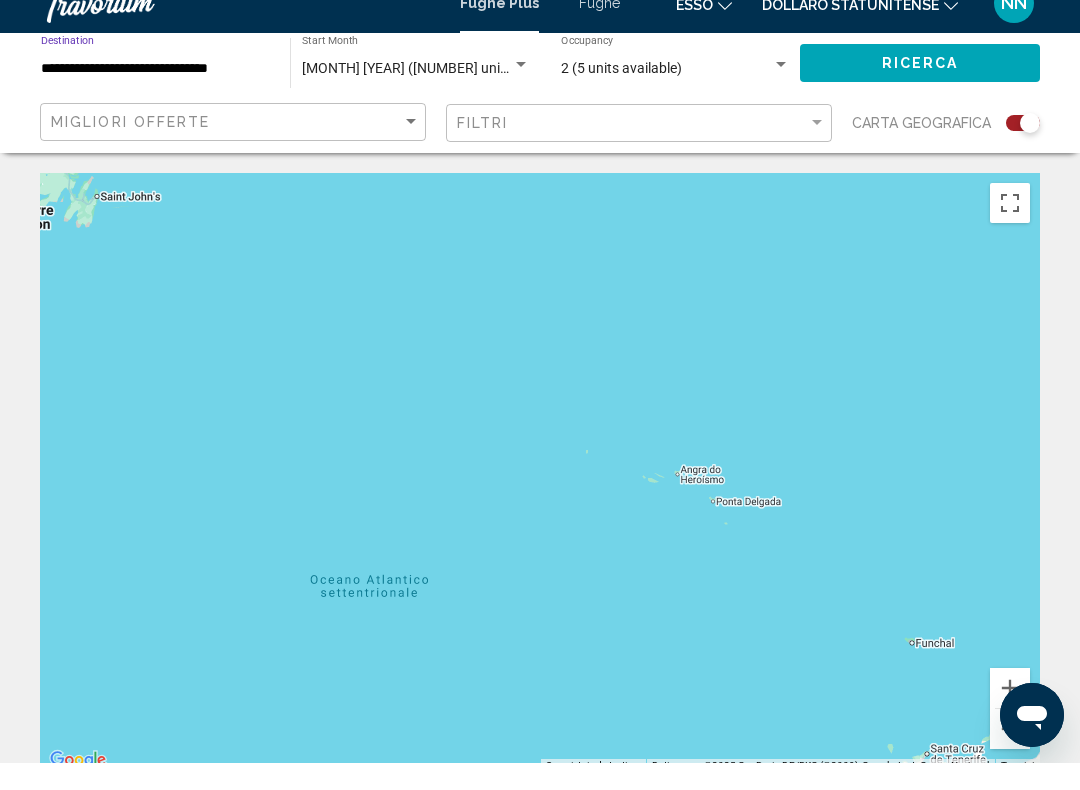click on "**********" at bounding box center (155, 96) 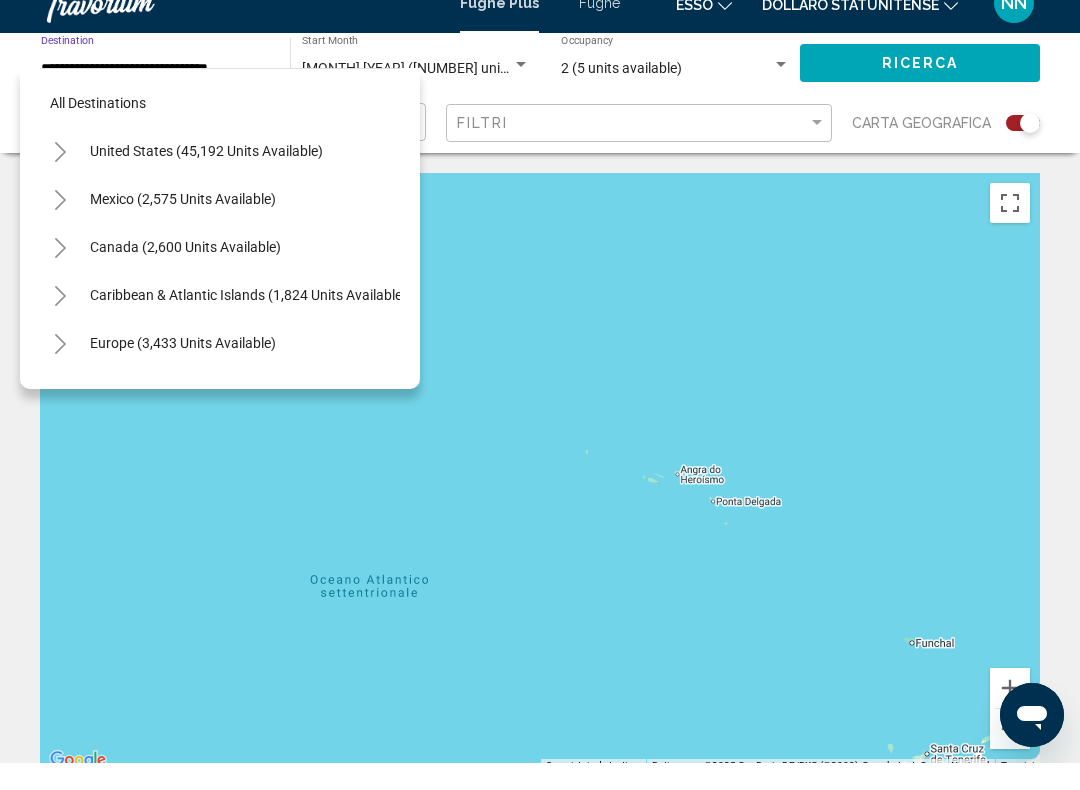 scroll, scrollTop: 420, scrollLeft: 0, axis: vertical 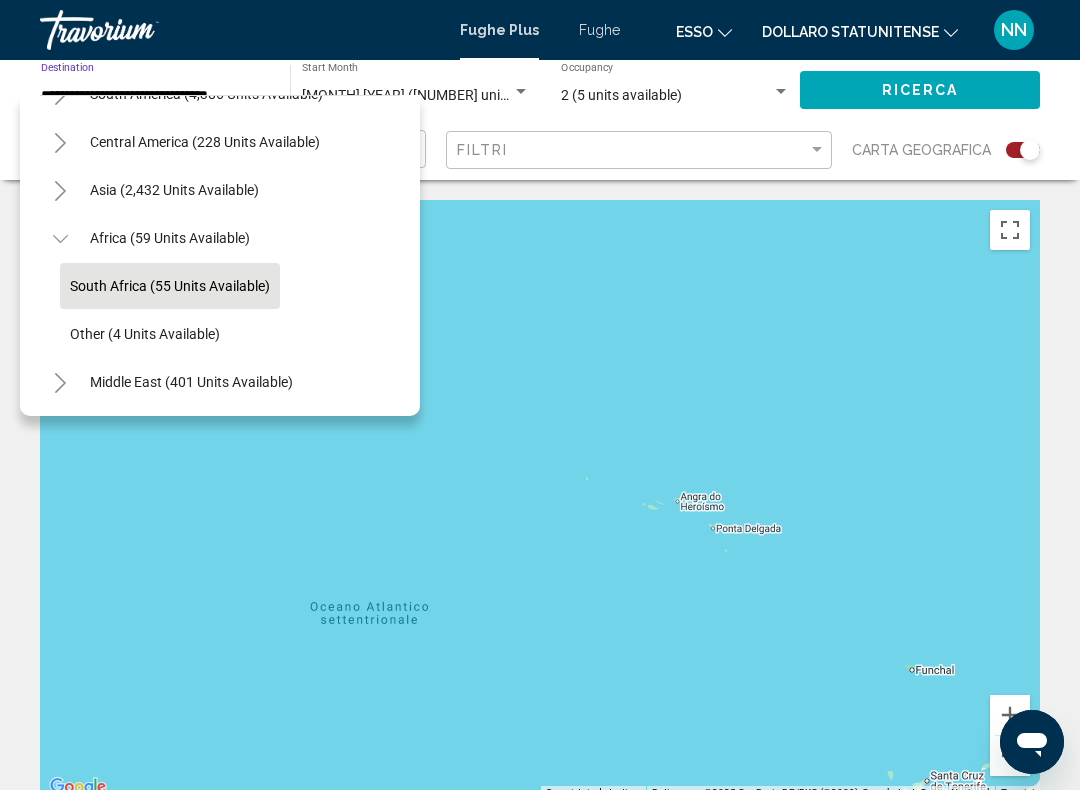 click on "Fughe" at bounding box center [599, 30] 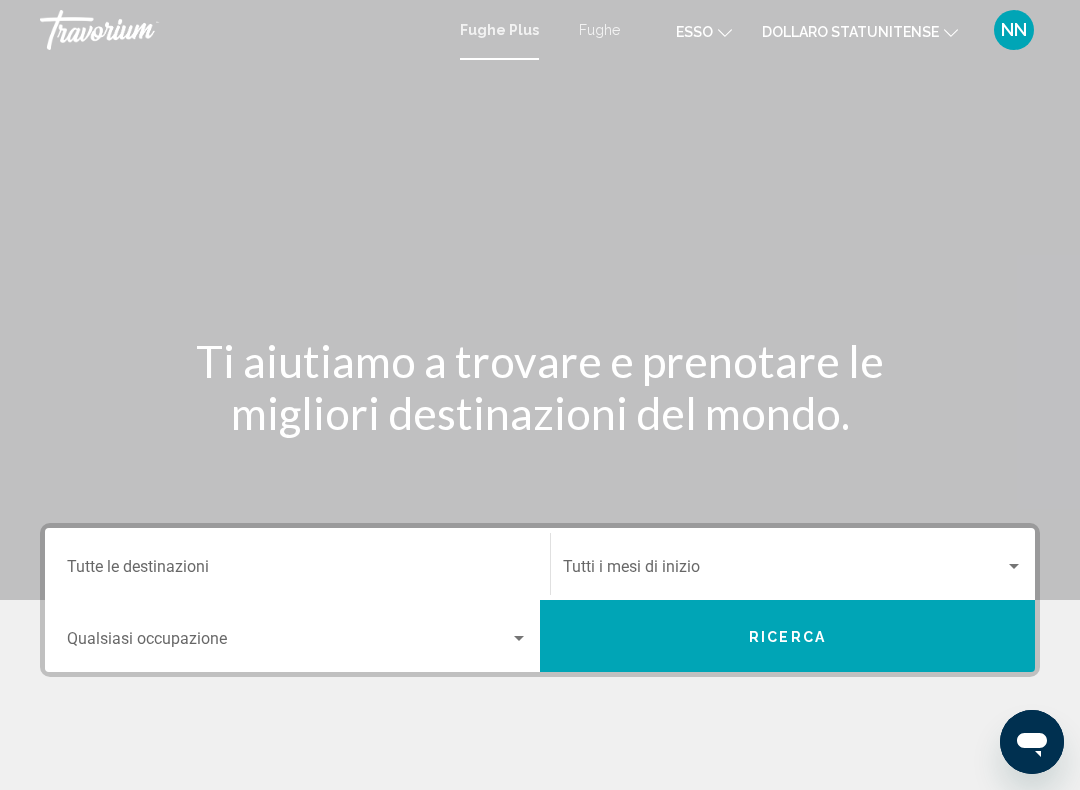 click on "Fughe" at bounding box center [599, 30] 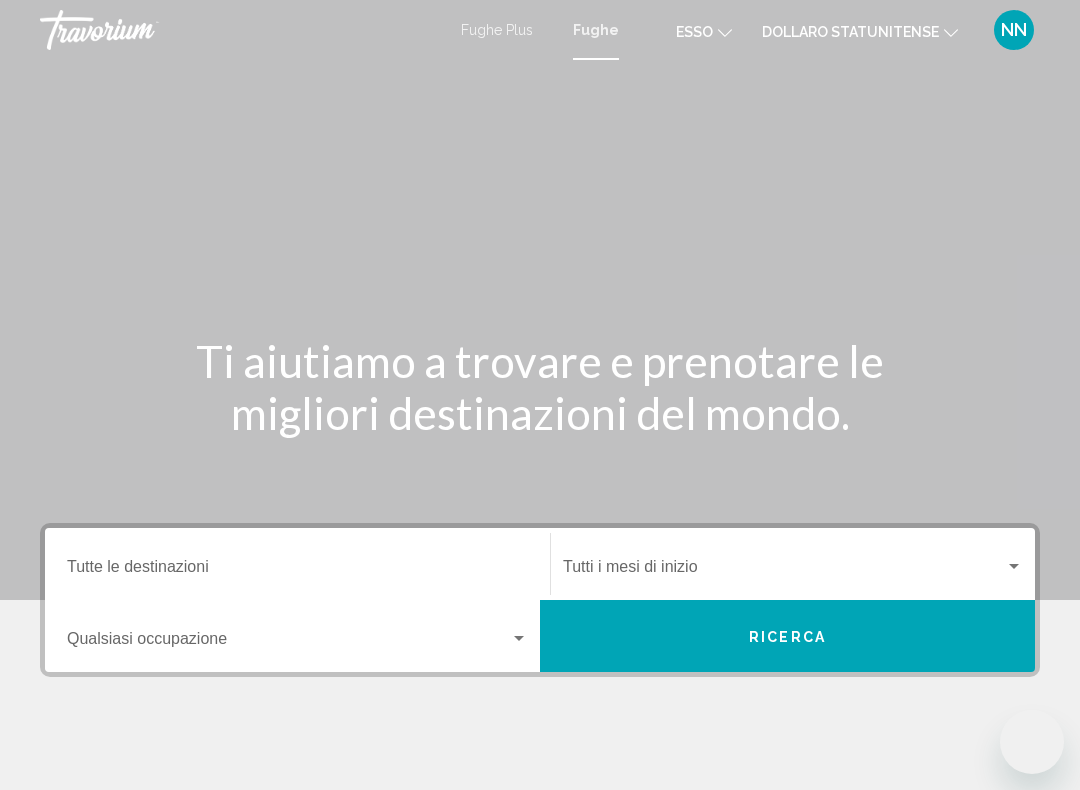 scroll, scrollTop: 0, scrollLeft: 0, axis: both 